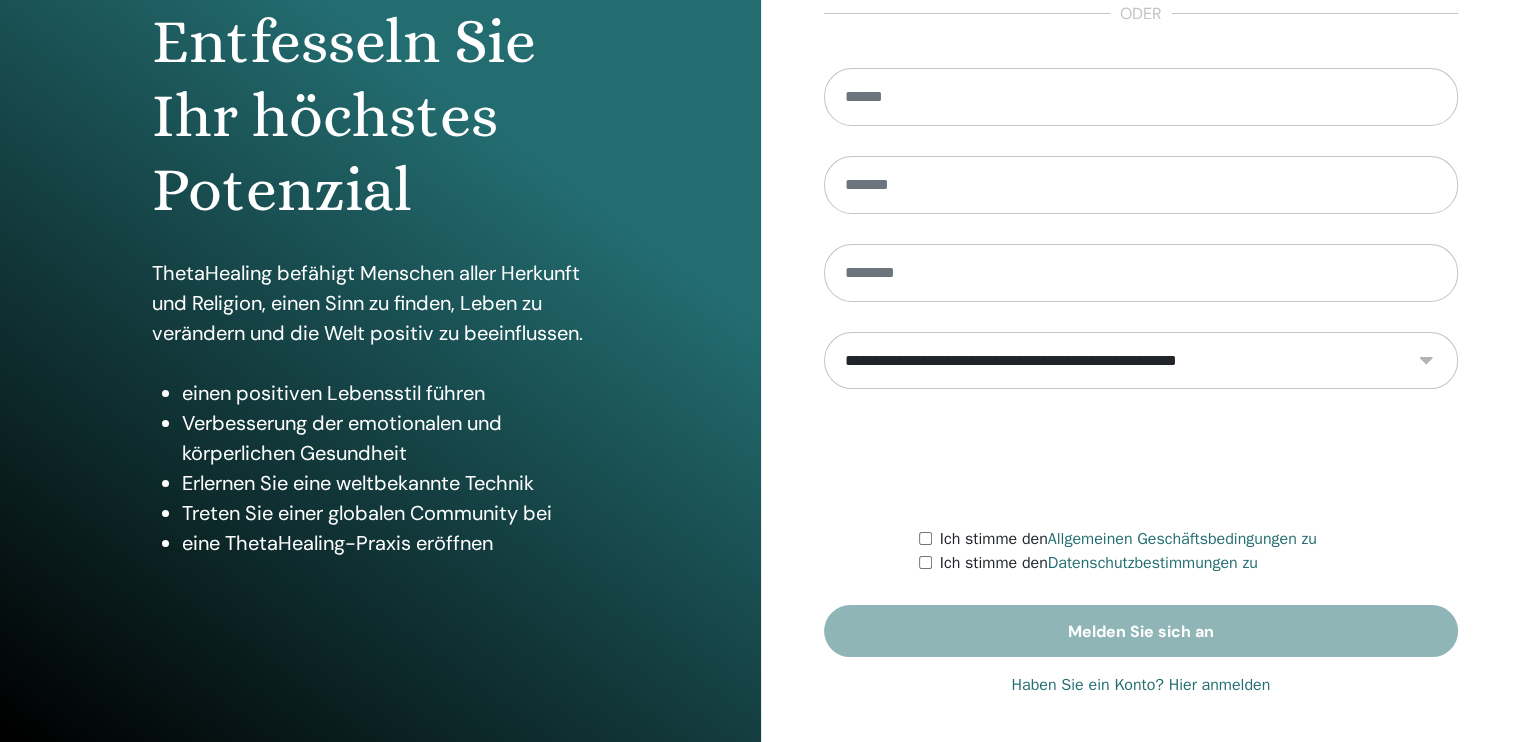 scroll, scrollTop: 0, scrollLeft: 0, axis: both 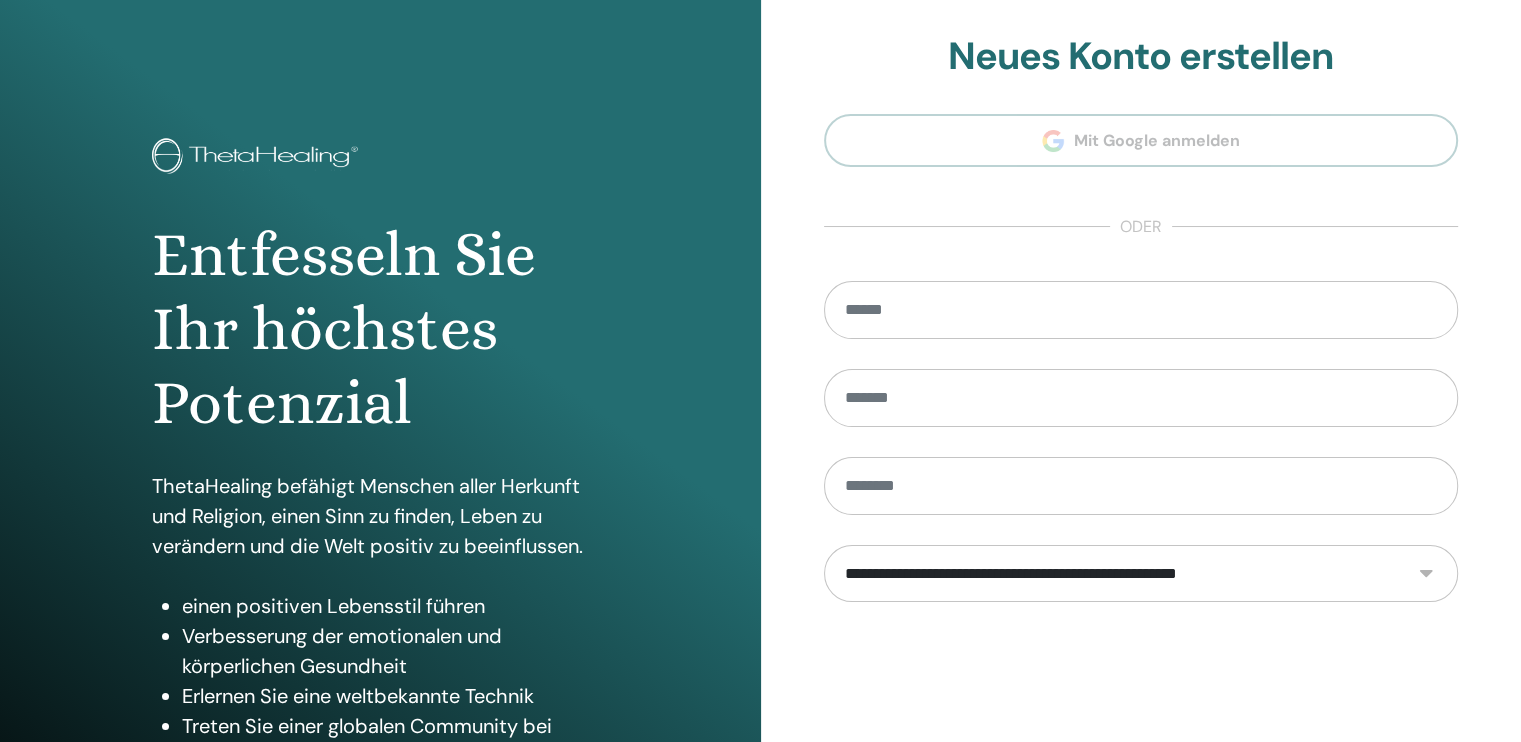 click on "**********" at bounding box center (1141, 452) 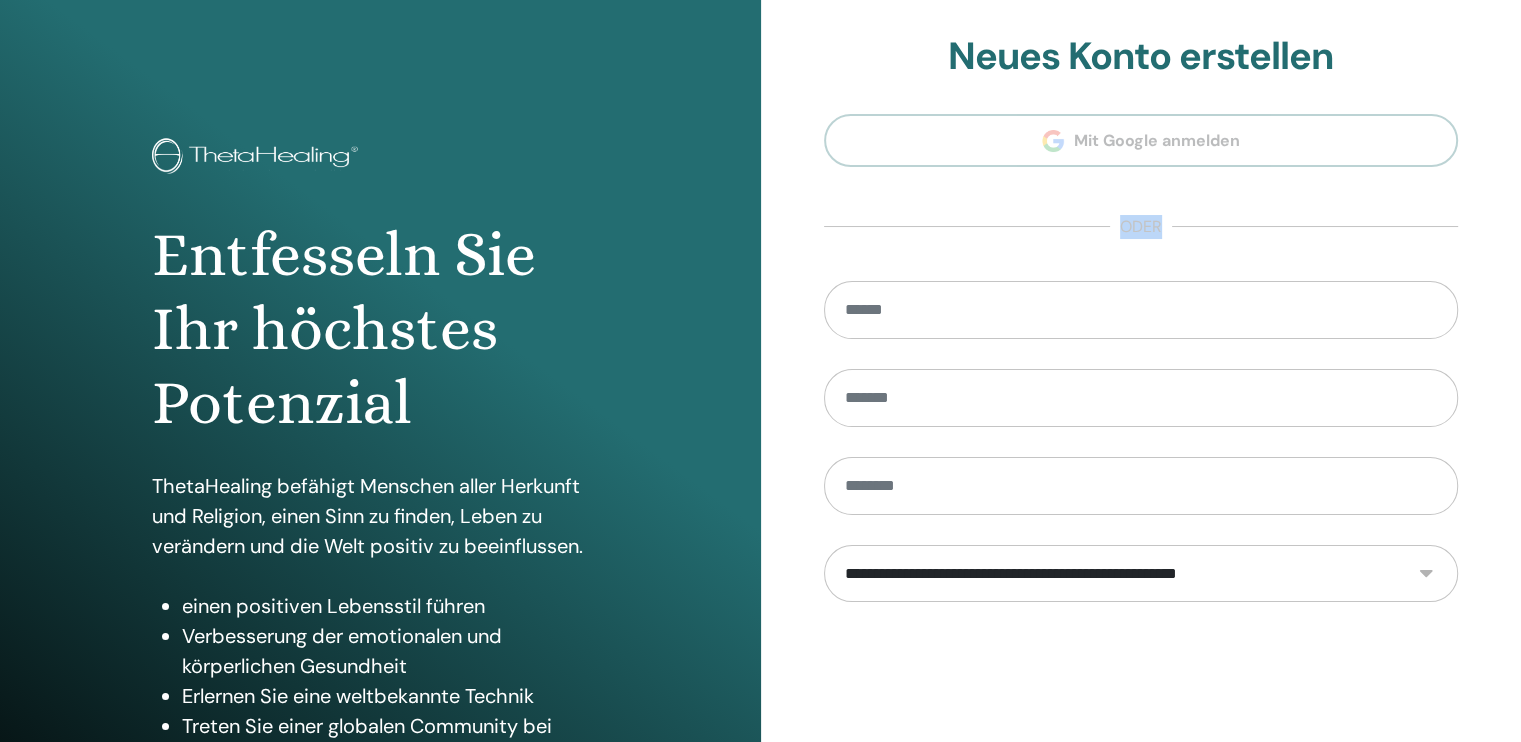 click on "**********" at bounding box center [1141, 452] 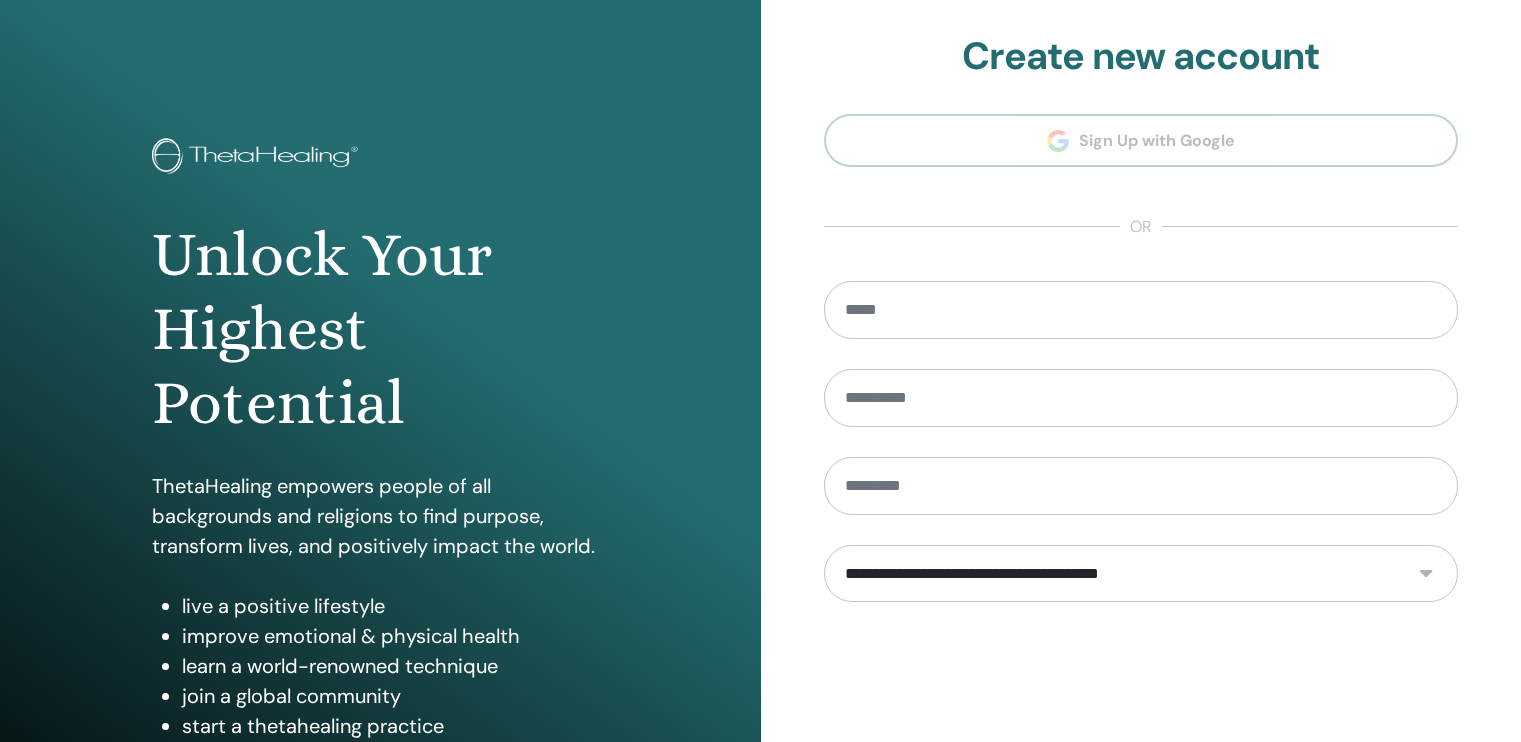 scroll, scrollTop: 0, scrollLeft: 0, axis: both 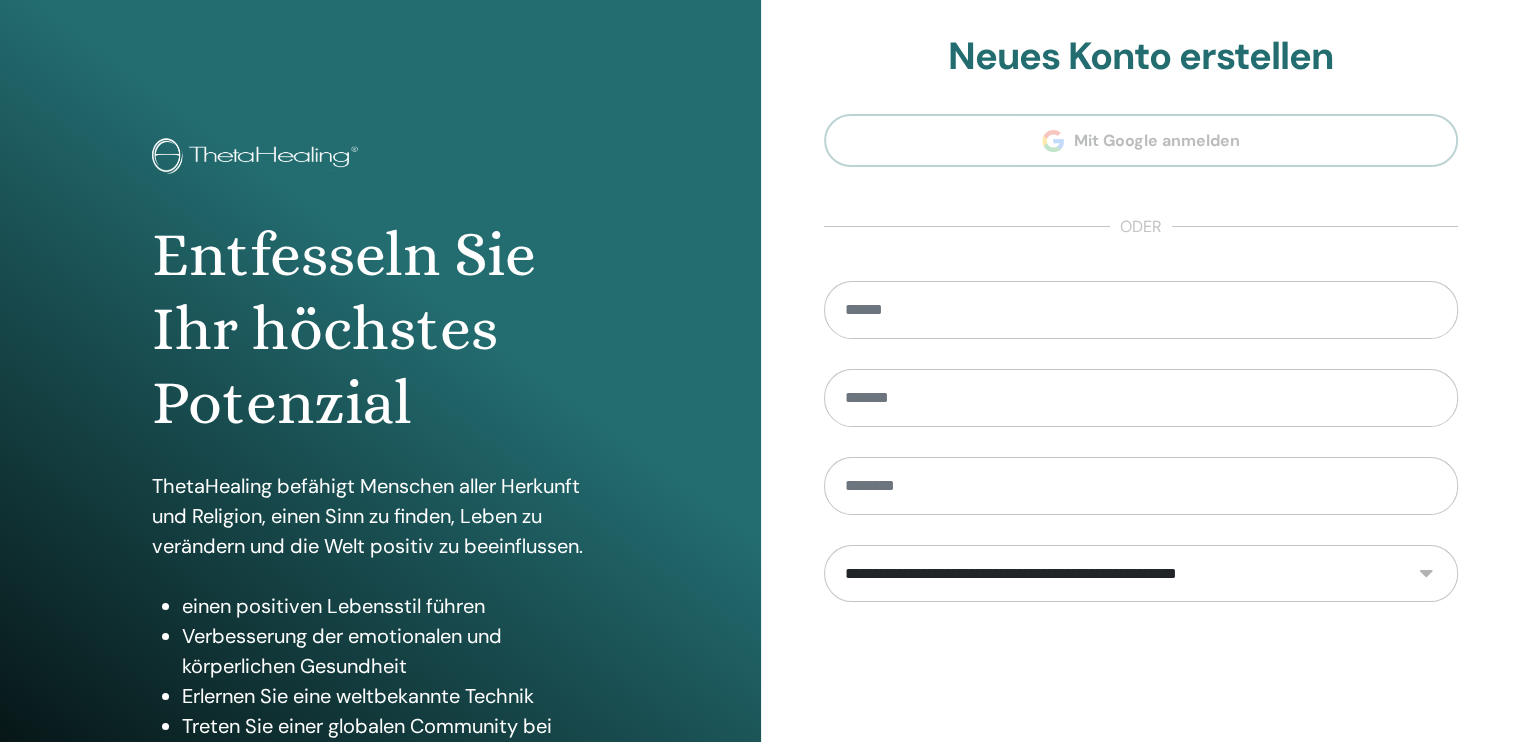 click at bounding box center [258, 158] 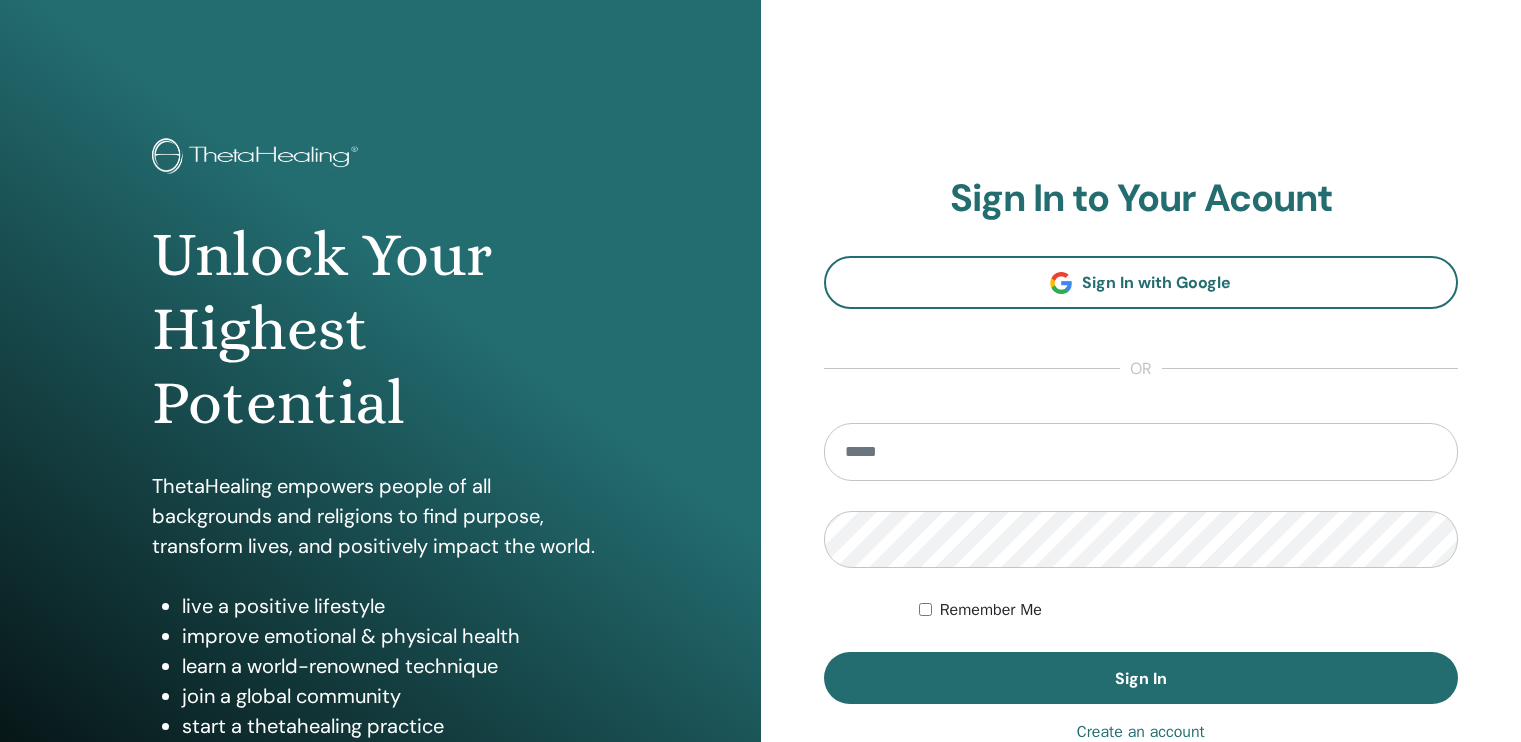 scroll, scrollTop: 0, scrollLeft: 0, axis: both 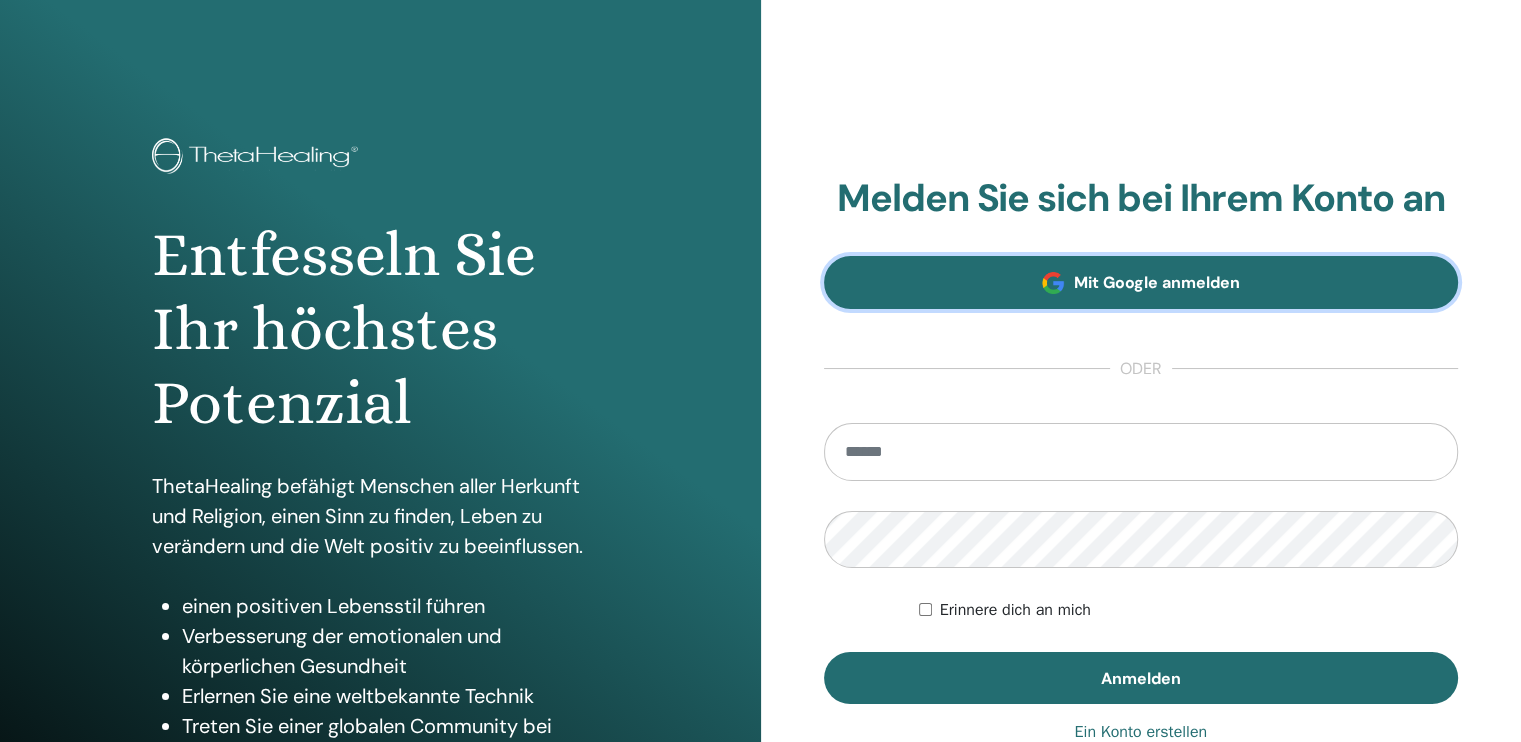 click on "Mit Google anmelden" at bounding box center [1141, 282] 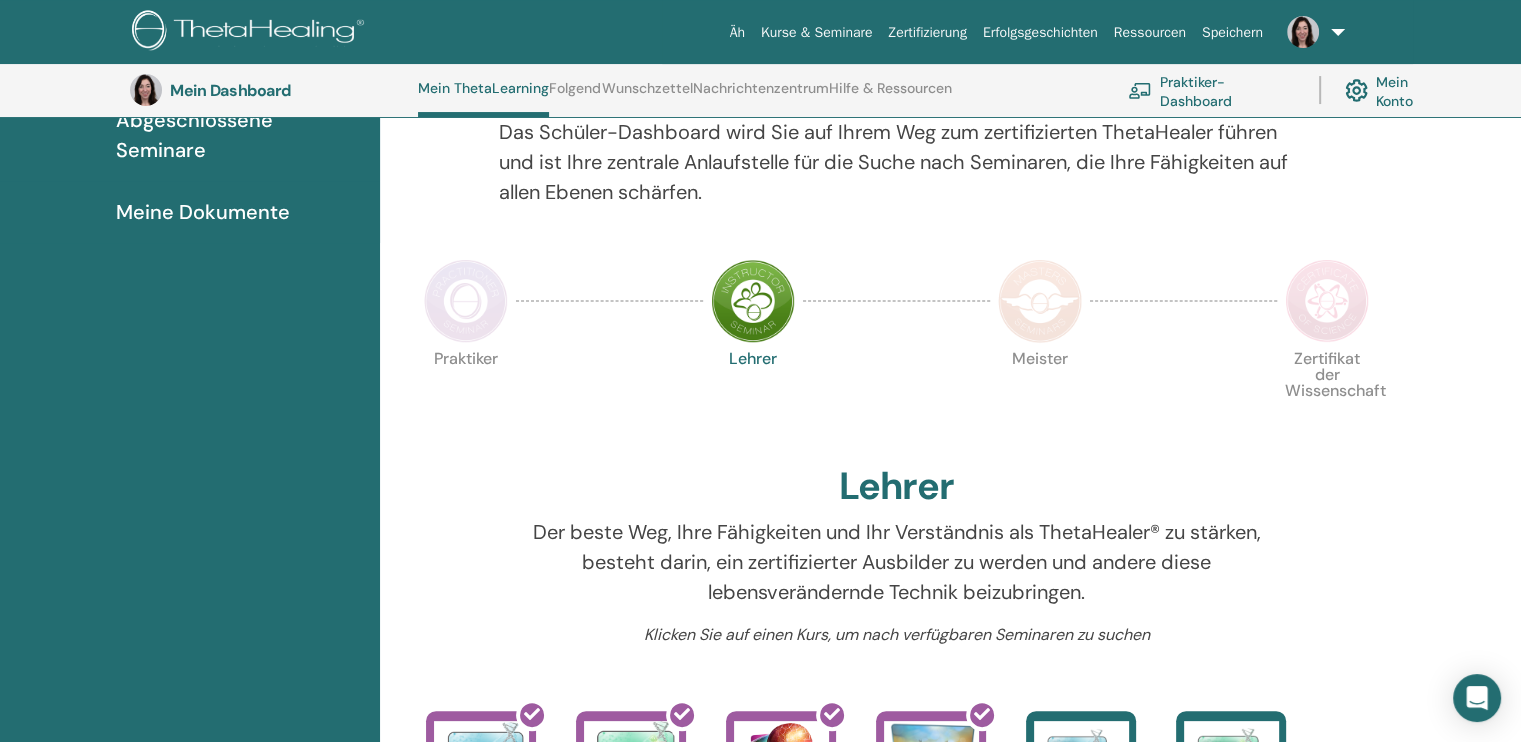 scroll, scrollTop: 320, scrollLeft: 0, axis: vertical 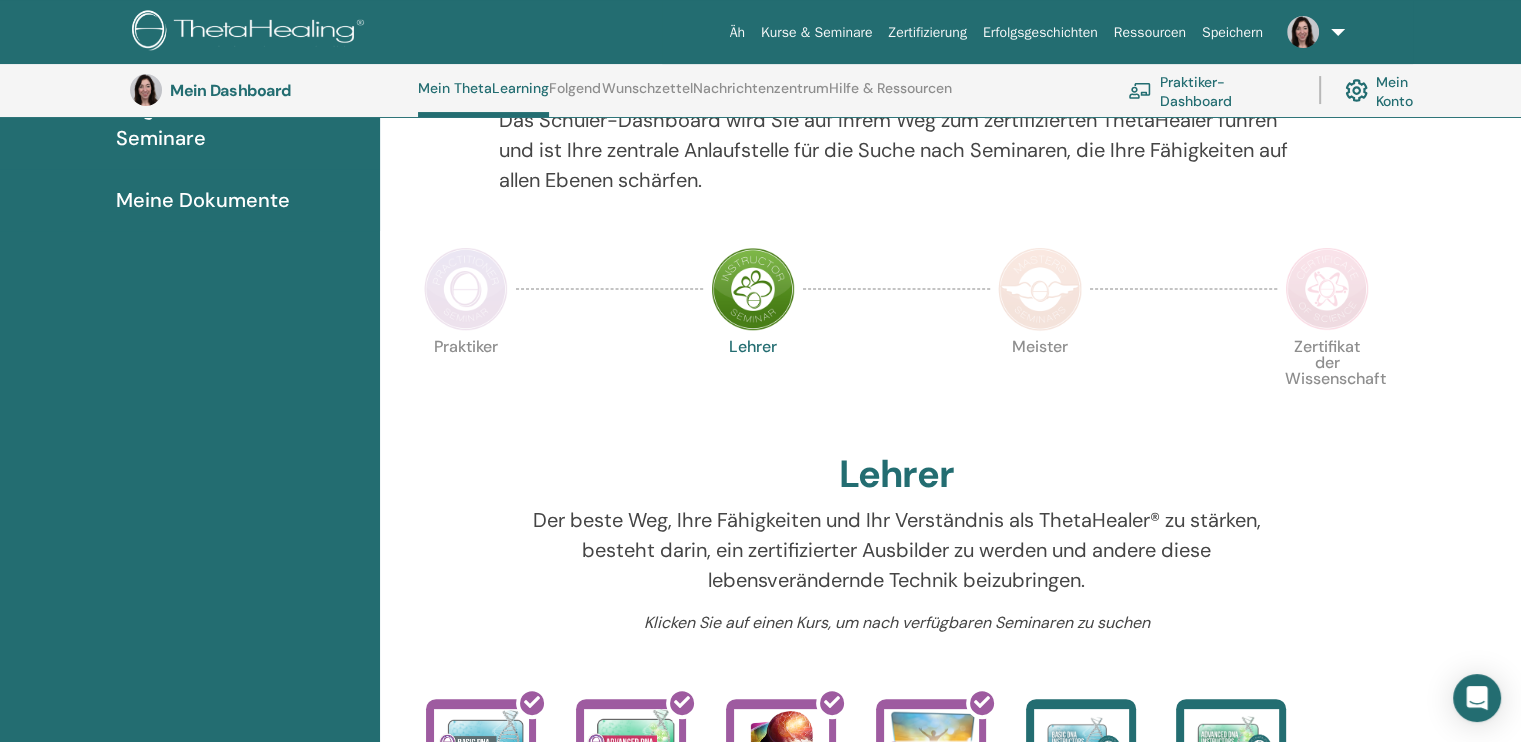 click at bounding box center [466, 289] 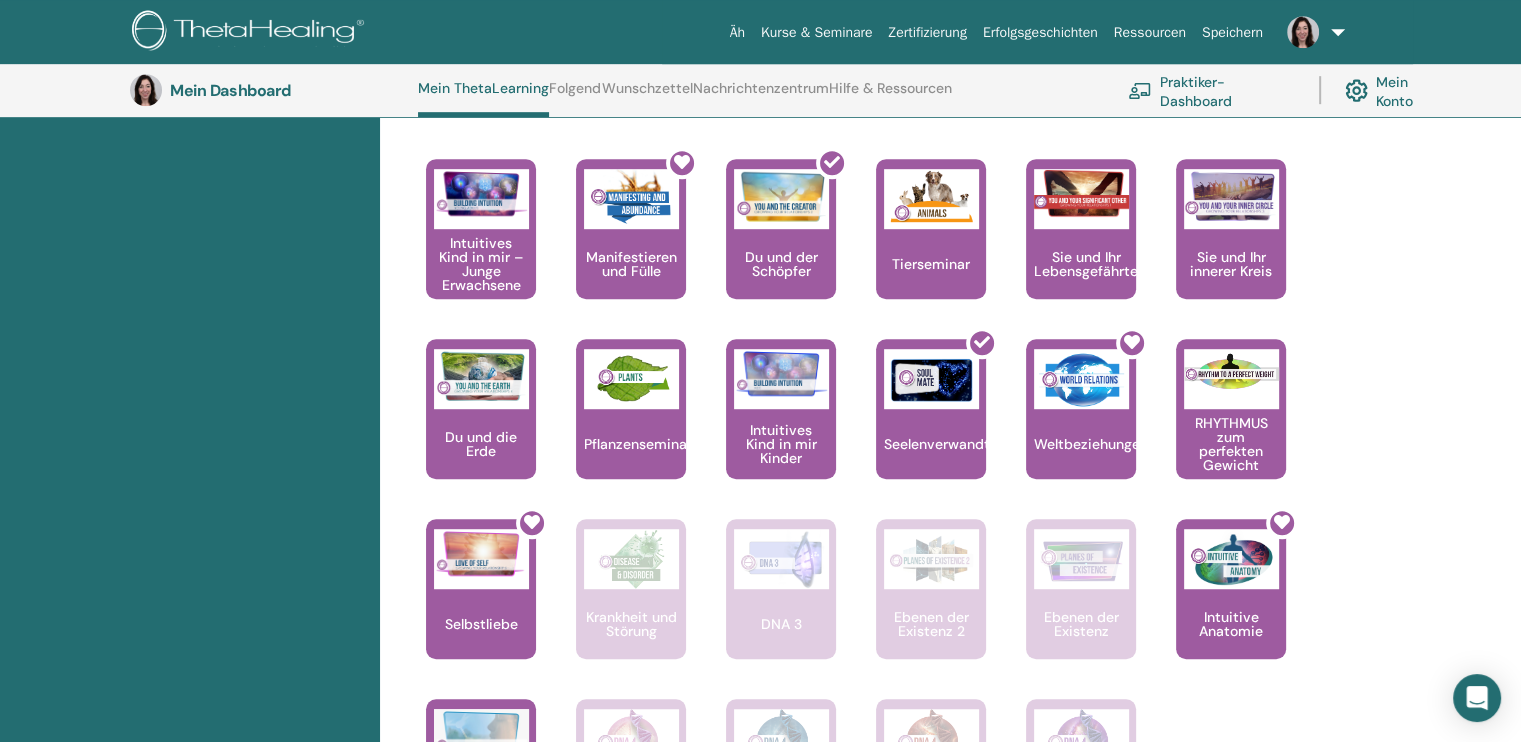 scroll, scrollTop: 1152, scrollLeft: 0, axis: vertical 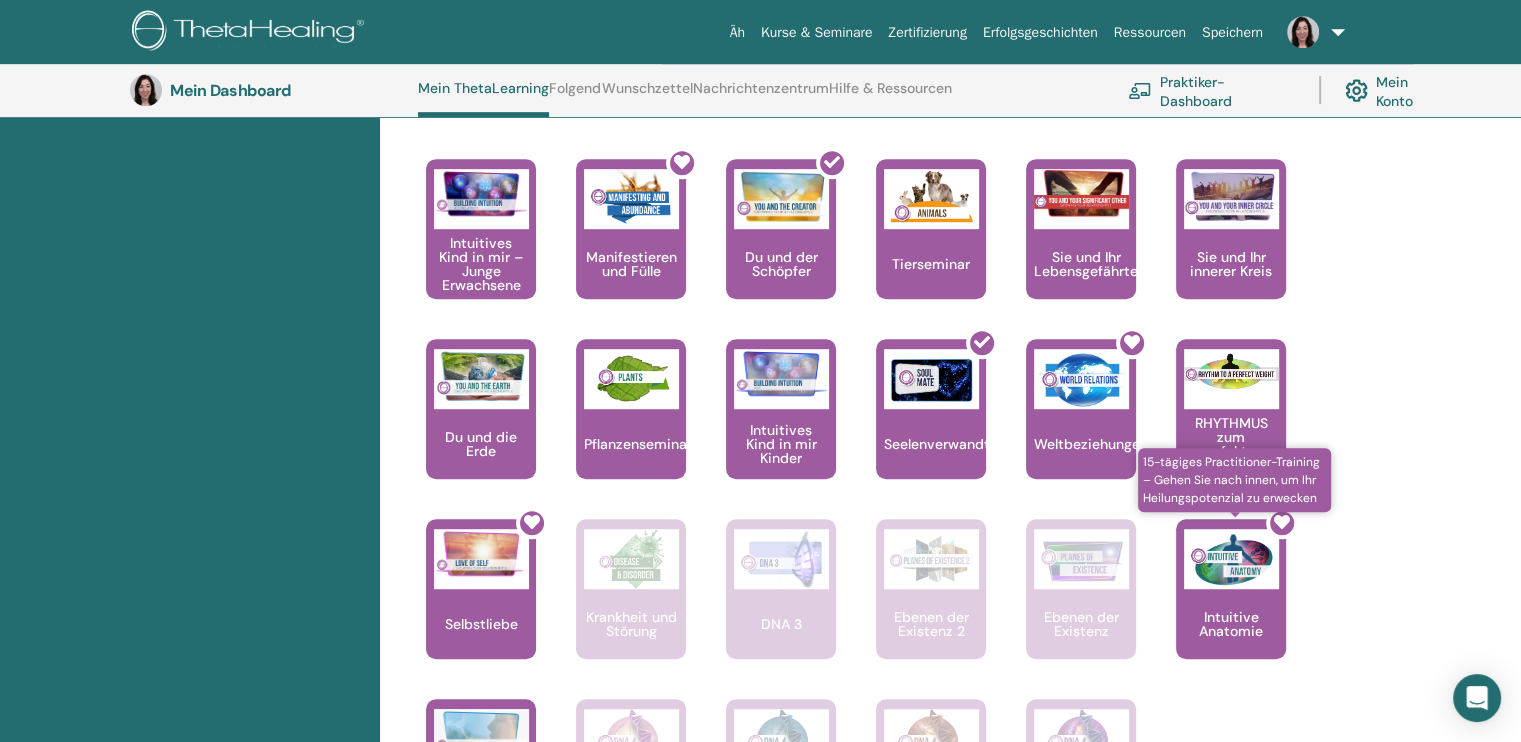 click at bounding box center (1243, 597) 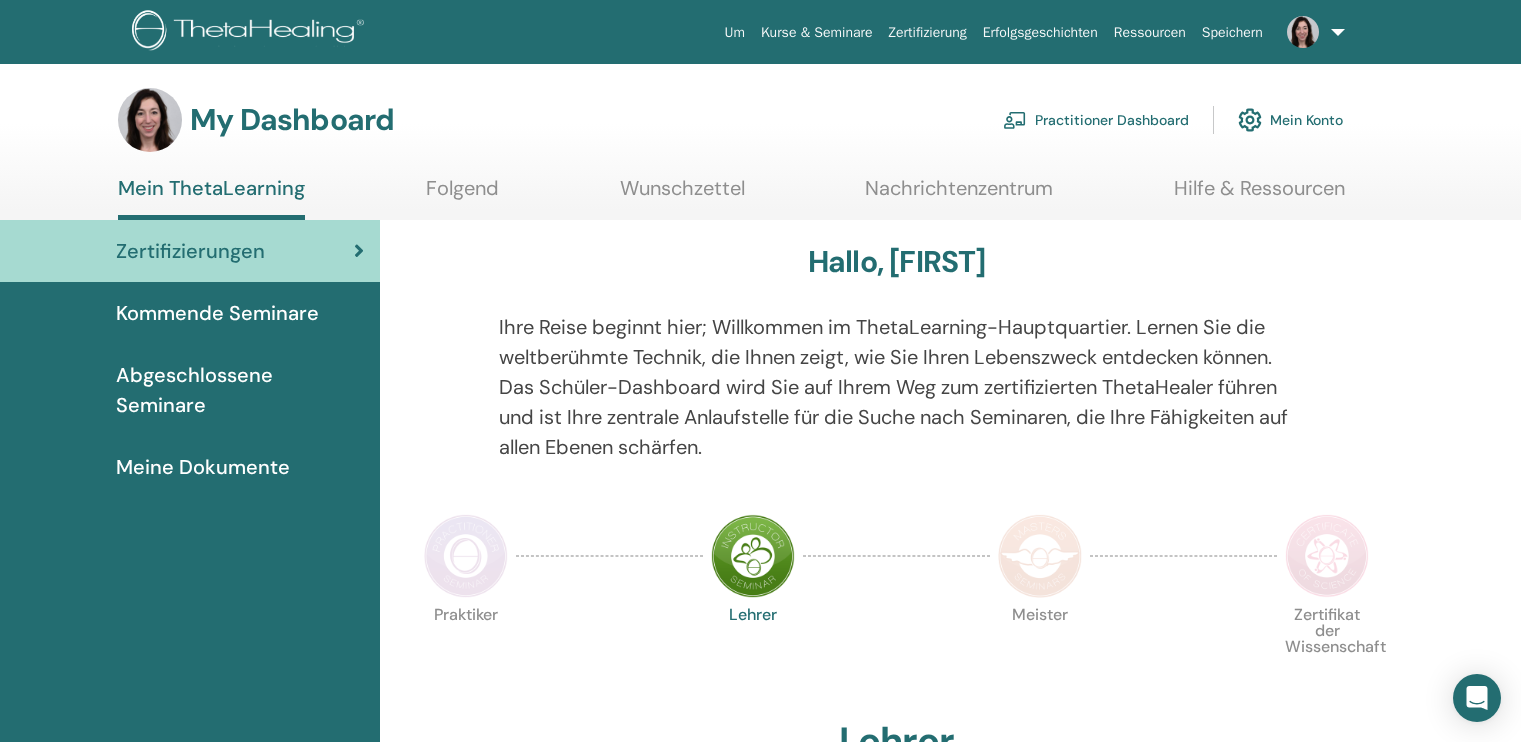 scroll, scrollTop: 0, scrollLeft: 0, axis: both 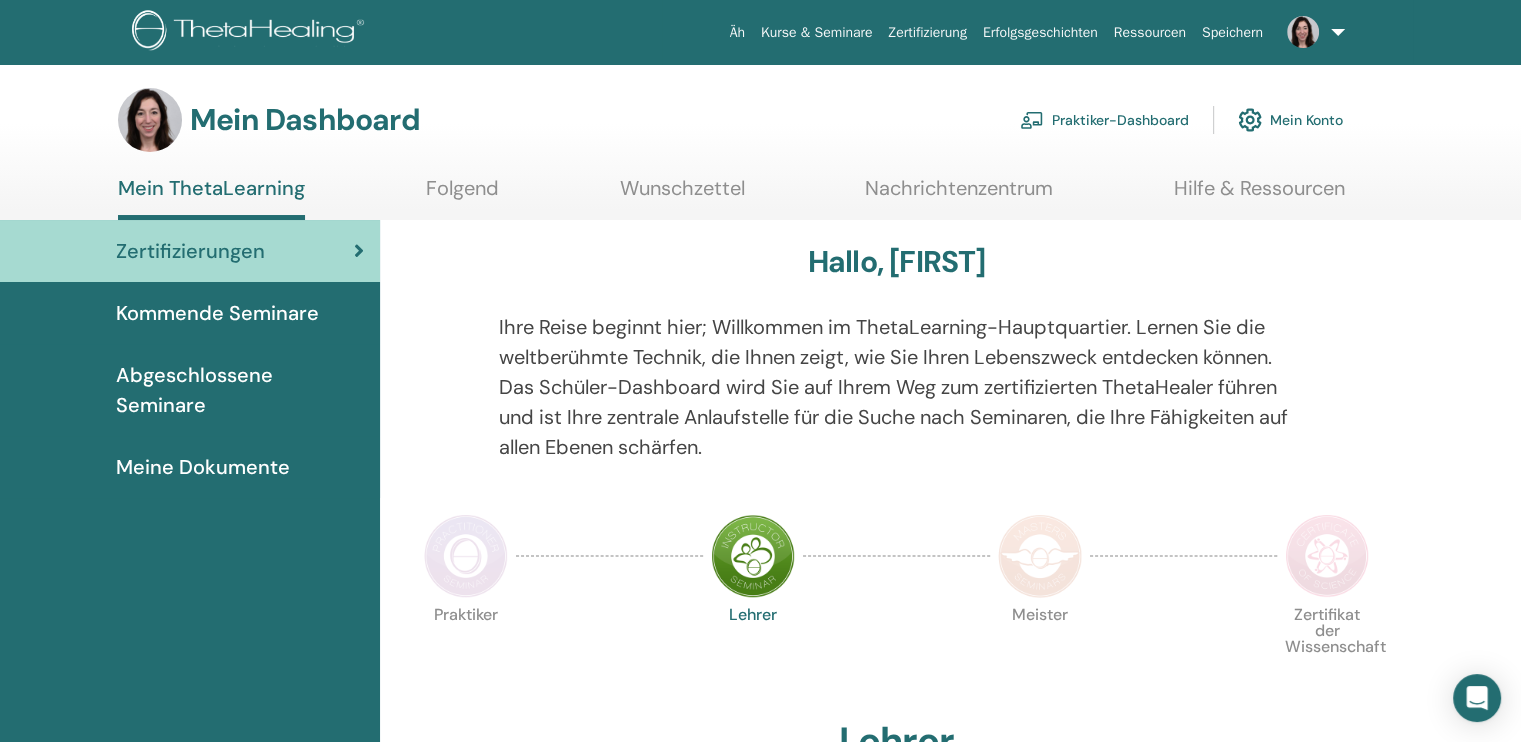 click on "Praktiker-Dashboard" at bounding box center (1104, 120) 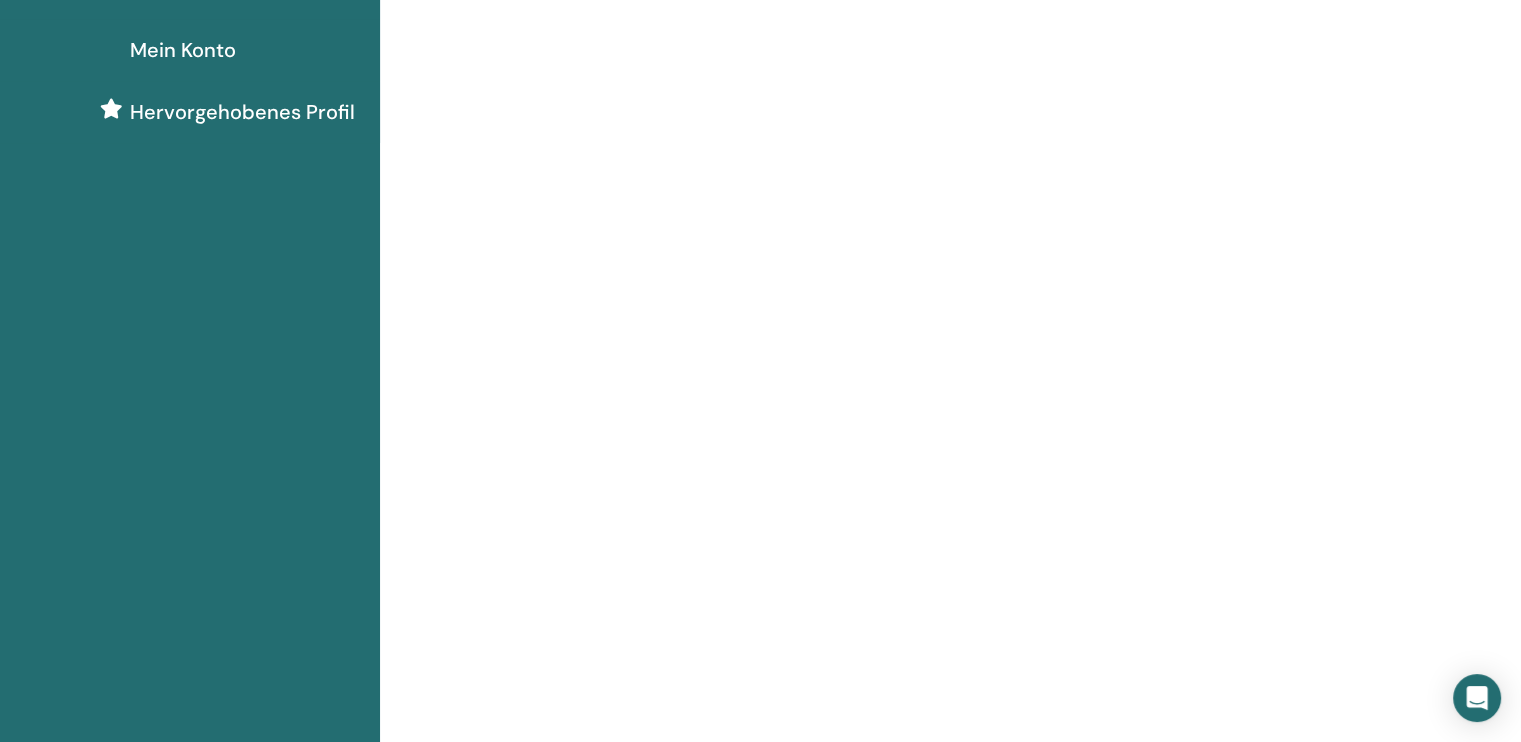 scroll, scrollTop: 0, scrollLeft: 0, axis: both 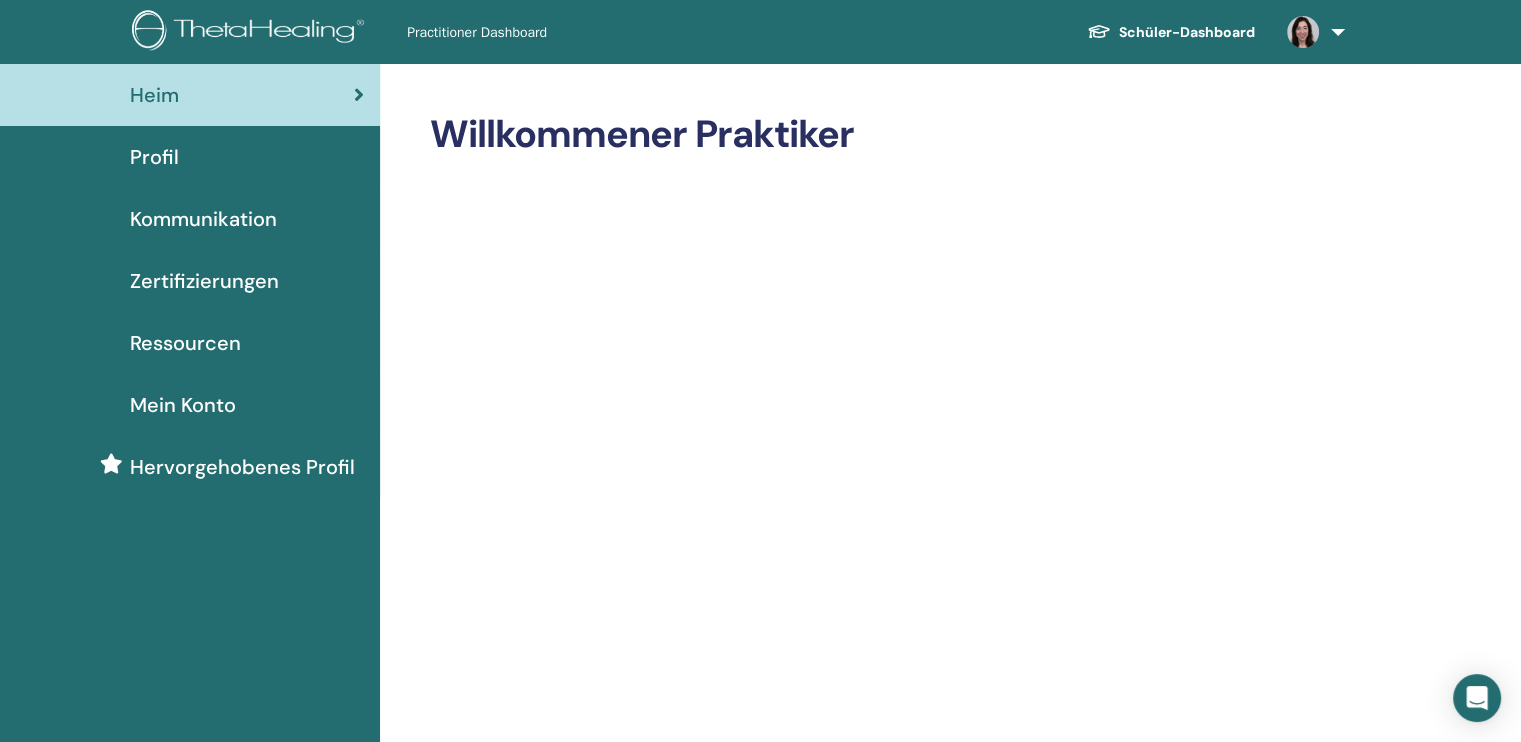 click on "Mein Konto" at bounding box center [183, 405] 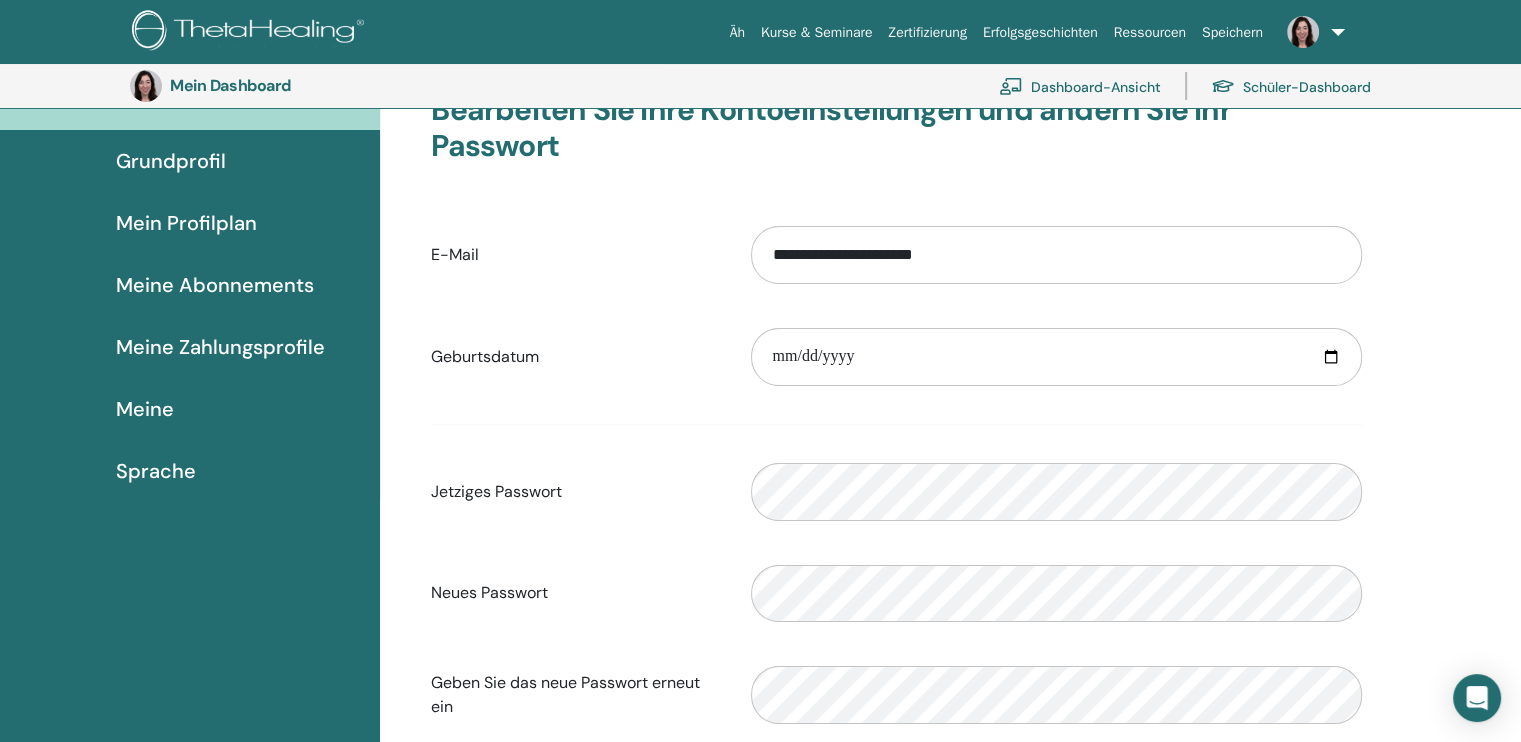 scroll, scrollTop: 0, scrollLeft: 0, axis: both 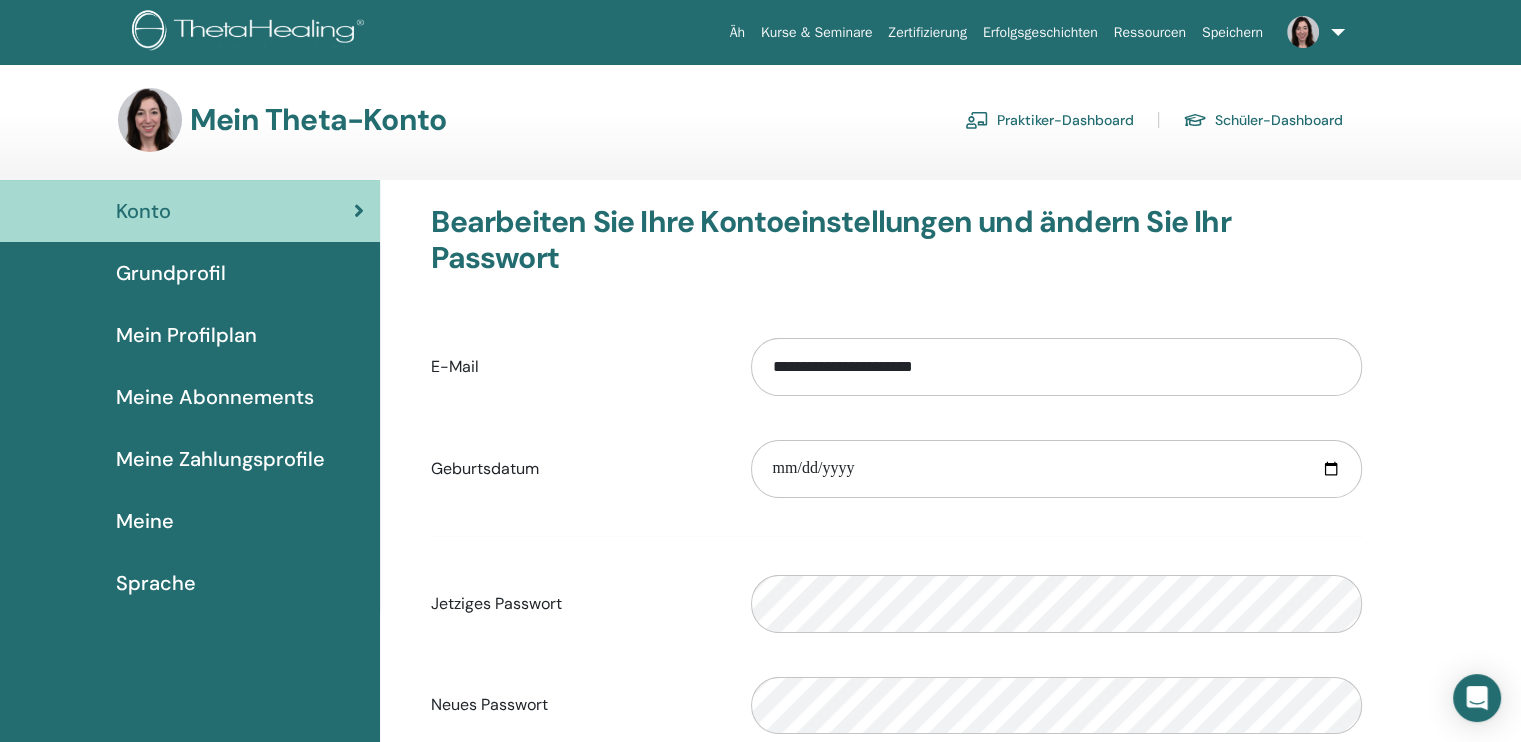 click on "Grundprofil" at bounding box center [171, 273] 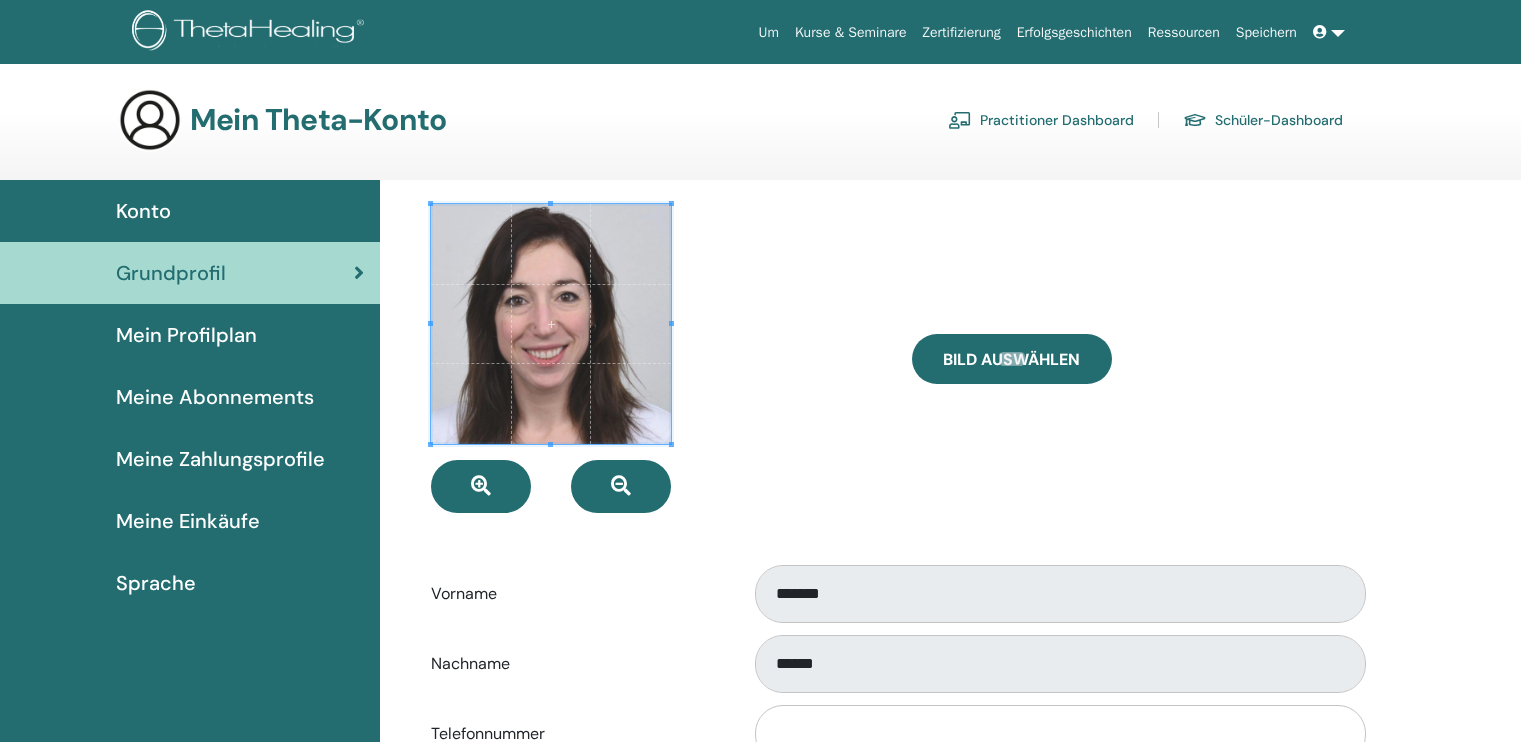scroll, scrollTop: 0, scrollLeft: 0, axis: both 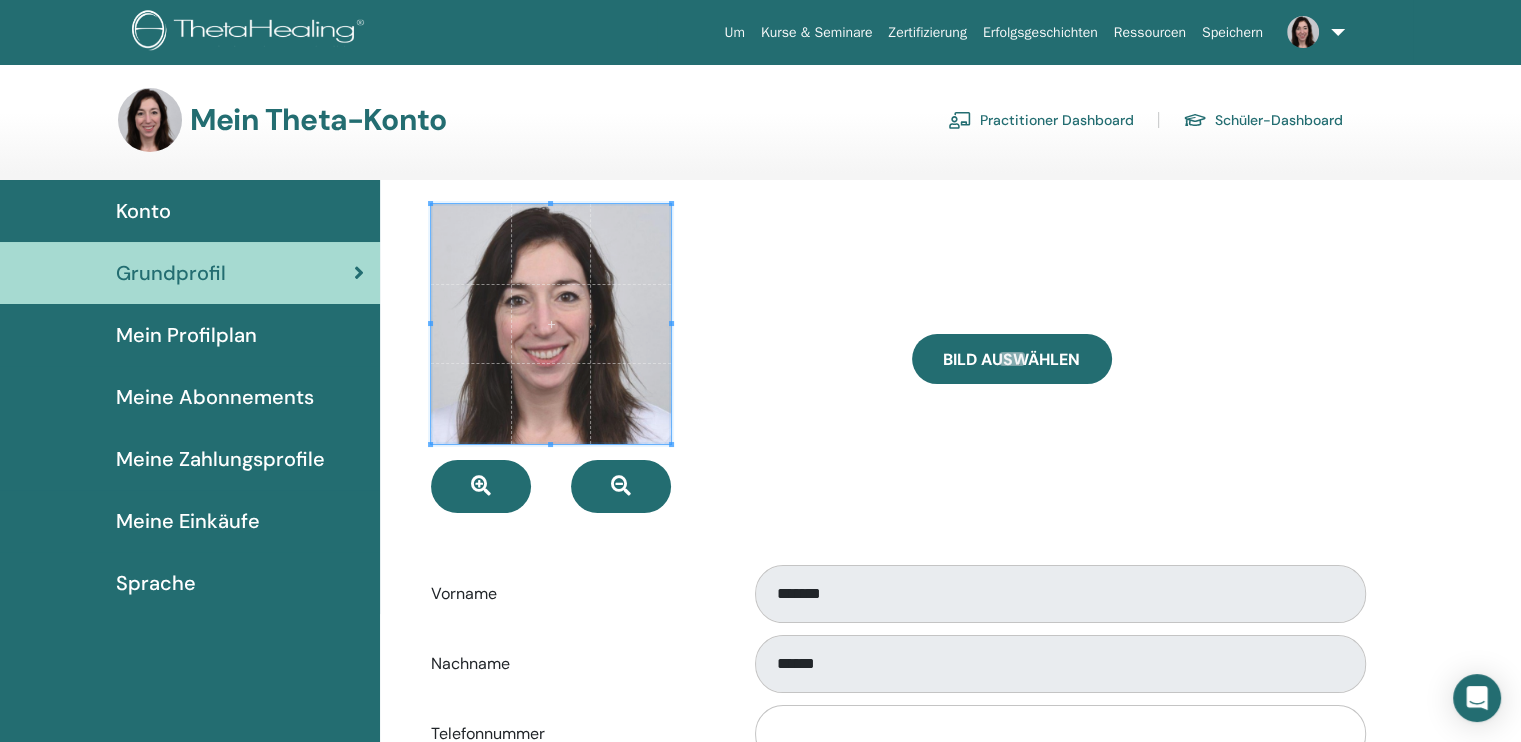 click on "Practitioner Dashboard" at bounding box center [1041, 120] 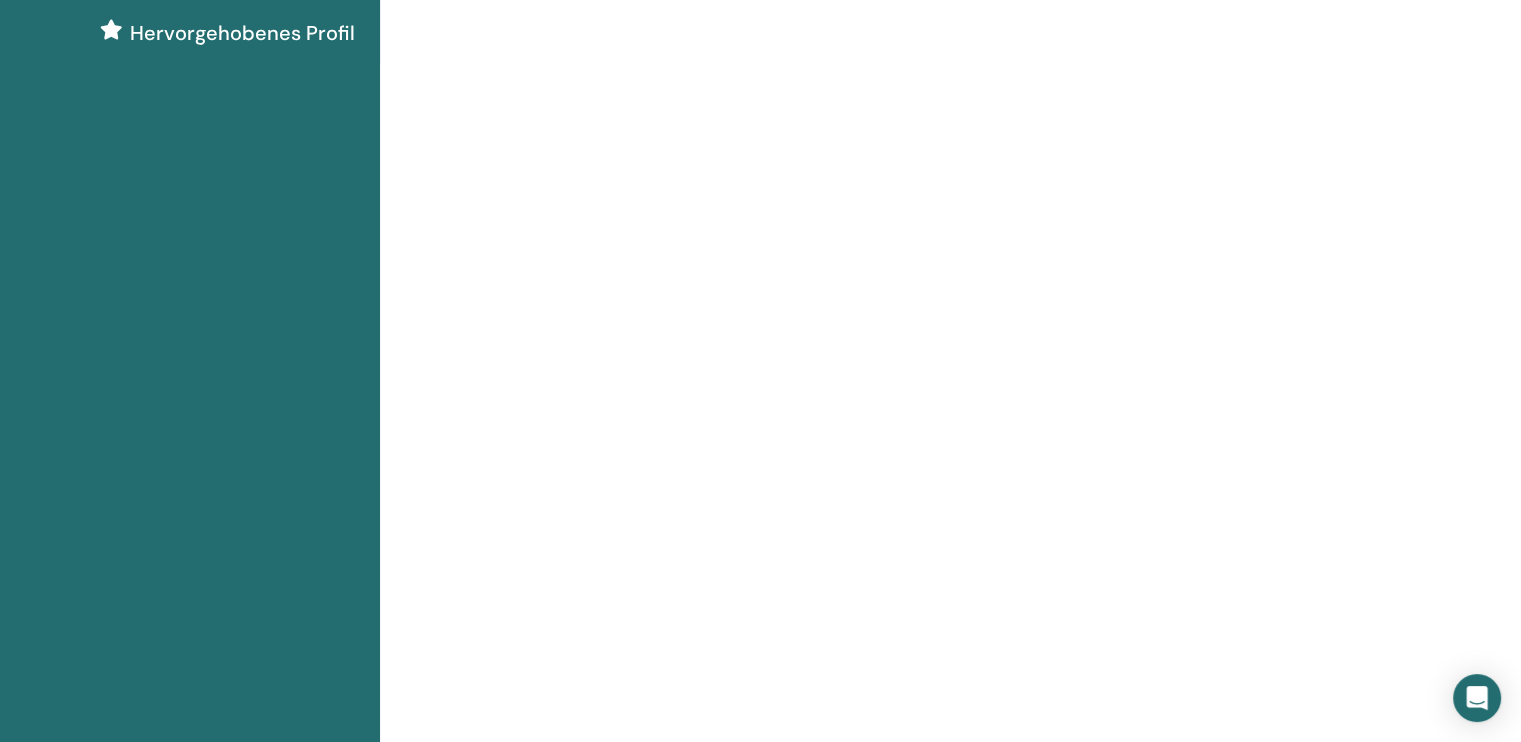 scroll, scrollTop: 0, scrollLeft: 0, axis: both 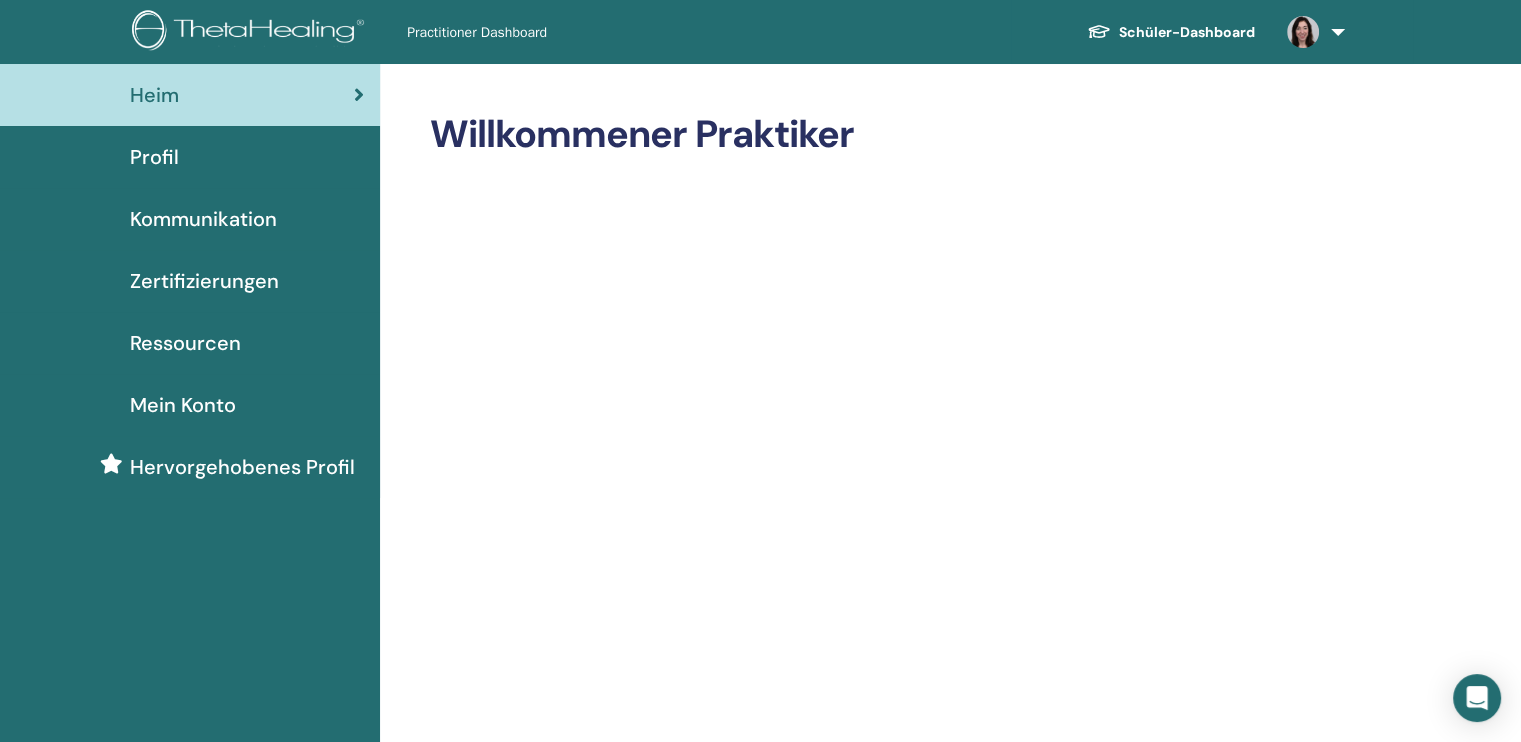 click on "Schüler-Dashboard" at bounding box center [1171, 32] 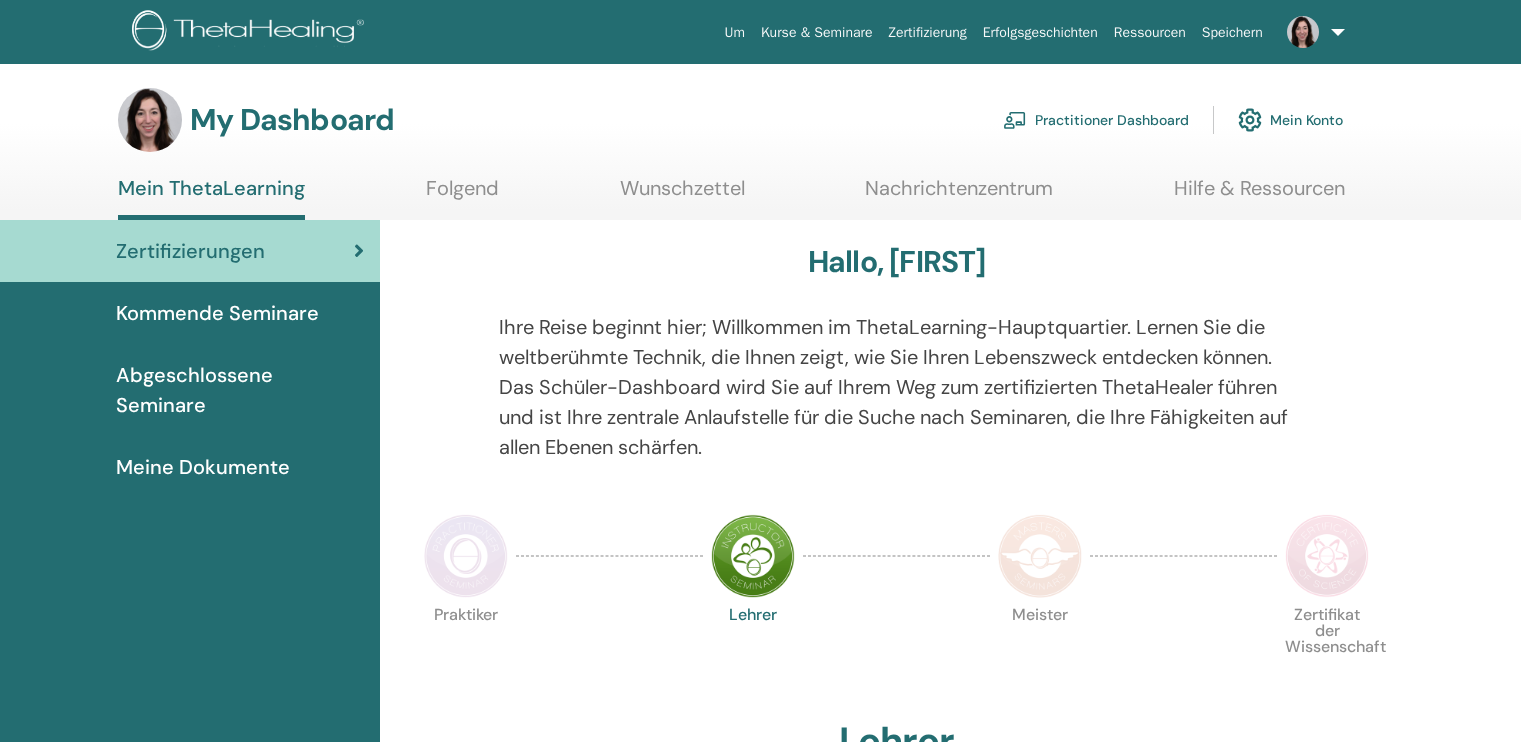 scroll, scrollTop: 0, scrollLeft: 0, axis: both 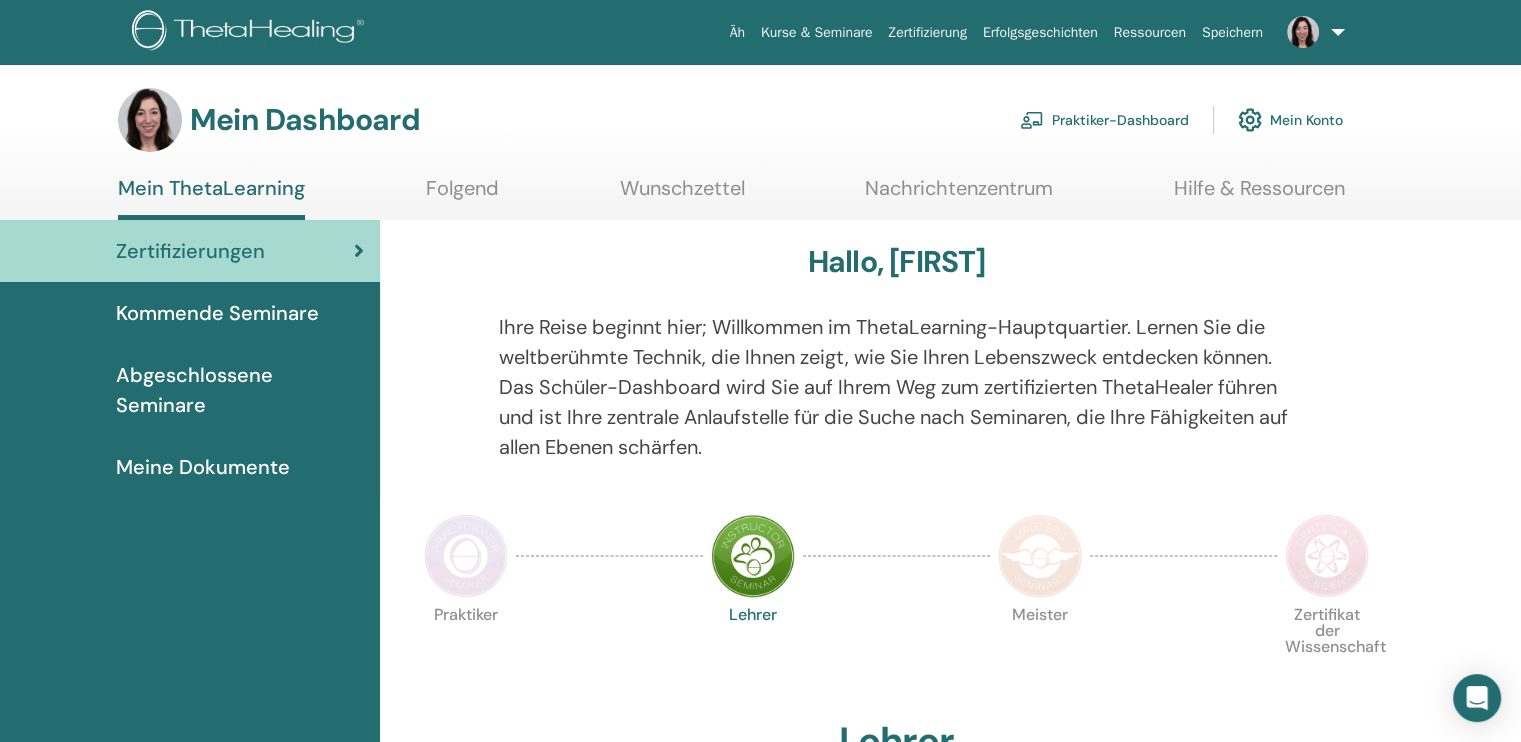 click on "Hallo, Sabrina
Ihre Reise beginnt hier; Willkommen im ThetaLearning-Hauptquartier. Lernen Sie die weltberühmte Technik, die Ihnen zeigt, wie Sie Ihren Lebenszweck entdecken können. Das Schüler-Dashboard wird Sie auf Ihrem Weg zum zertifizierten ThetaHealer führen und ist Ihre zentrale Anlaufstelle für die Suche nach Seminaren, die Ihre Fähigkeiten auf allen Ebenen schärfen.
Praktiker
Lehrer
Meister" at bounding box center (950, 1458) 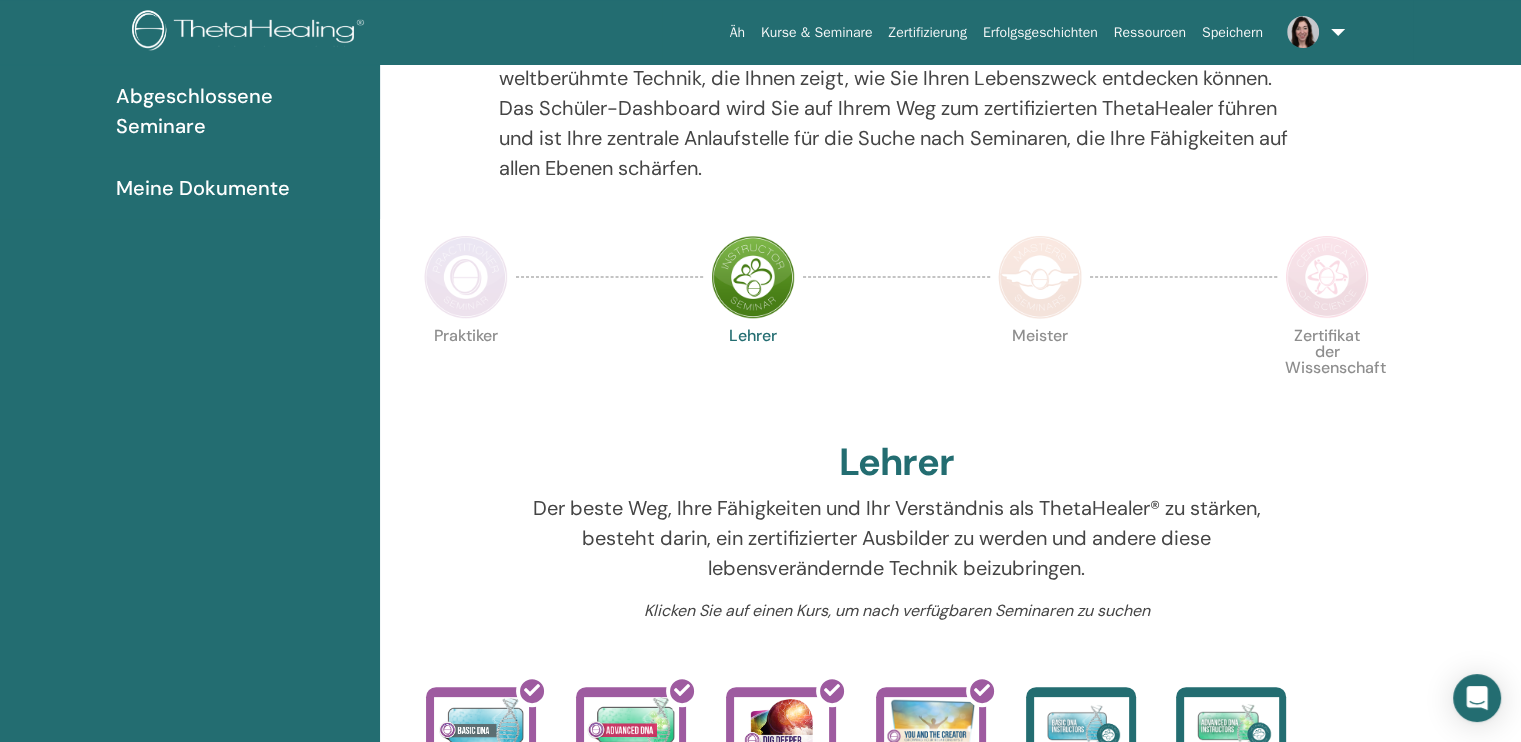scroll, scrollTop: 0, scrollLeft: 0, axis: both 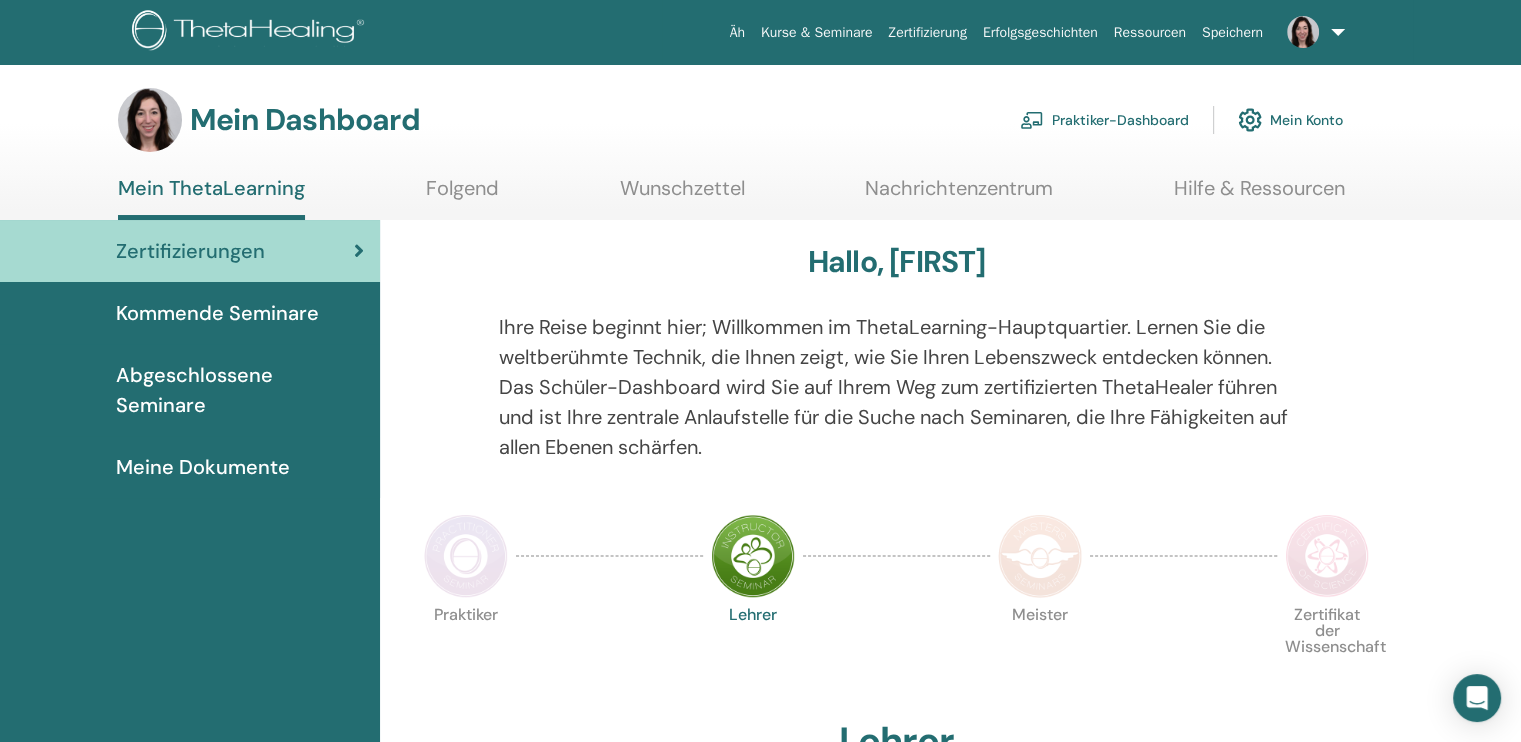 click on "Kommende Seminare" at bounding box center [217, 313] 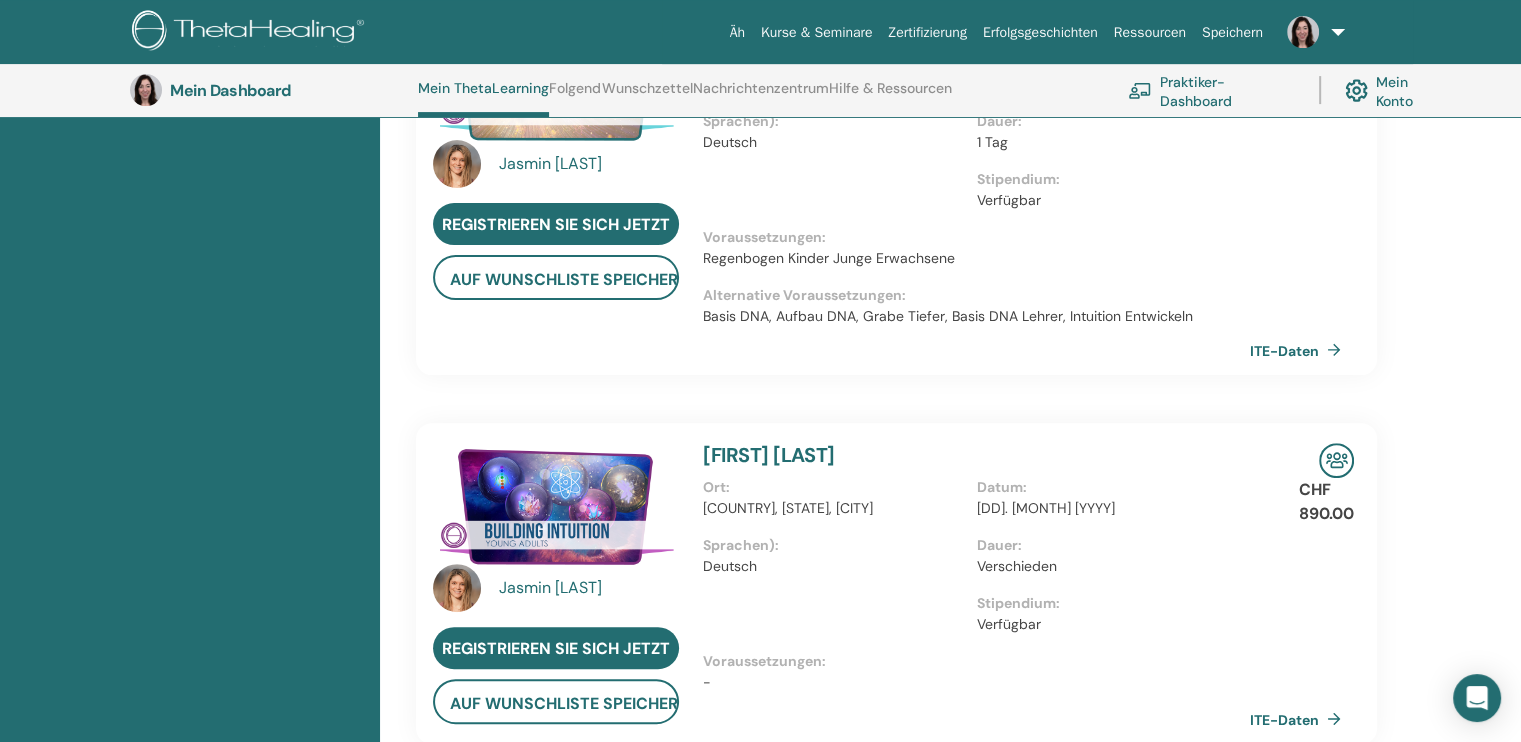 scroll, scrollTop: 588, scrollLeft: 0, axis: vertical 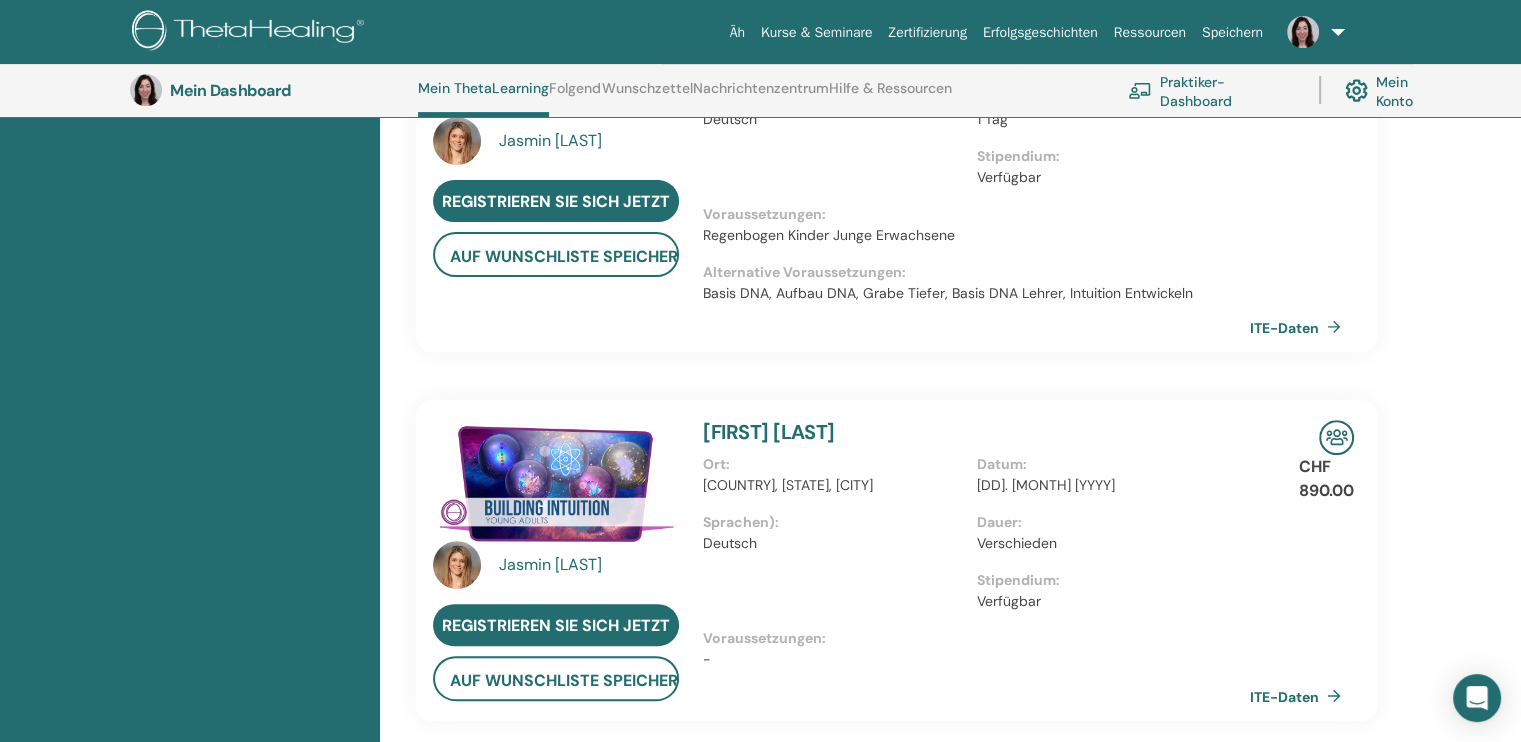 click on "Regenbogen Kinder Junge Erwachsene mit Jasmin Baumann" at bounding box center [769, 432] 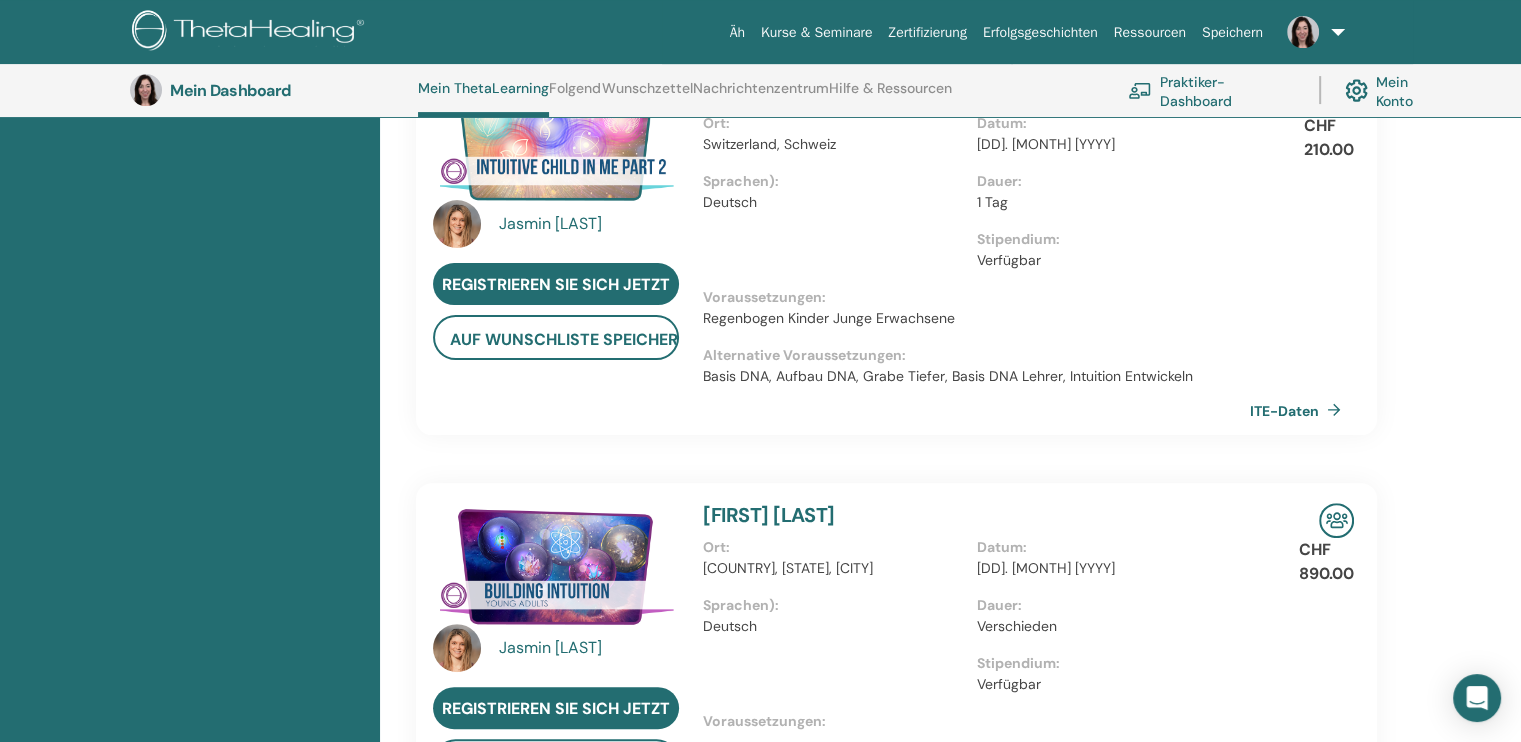 scroll, scrollTop: 504, scrollLeft: 0, axis: vertical 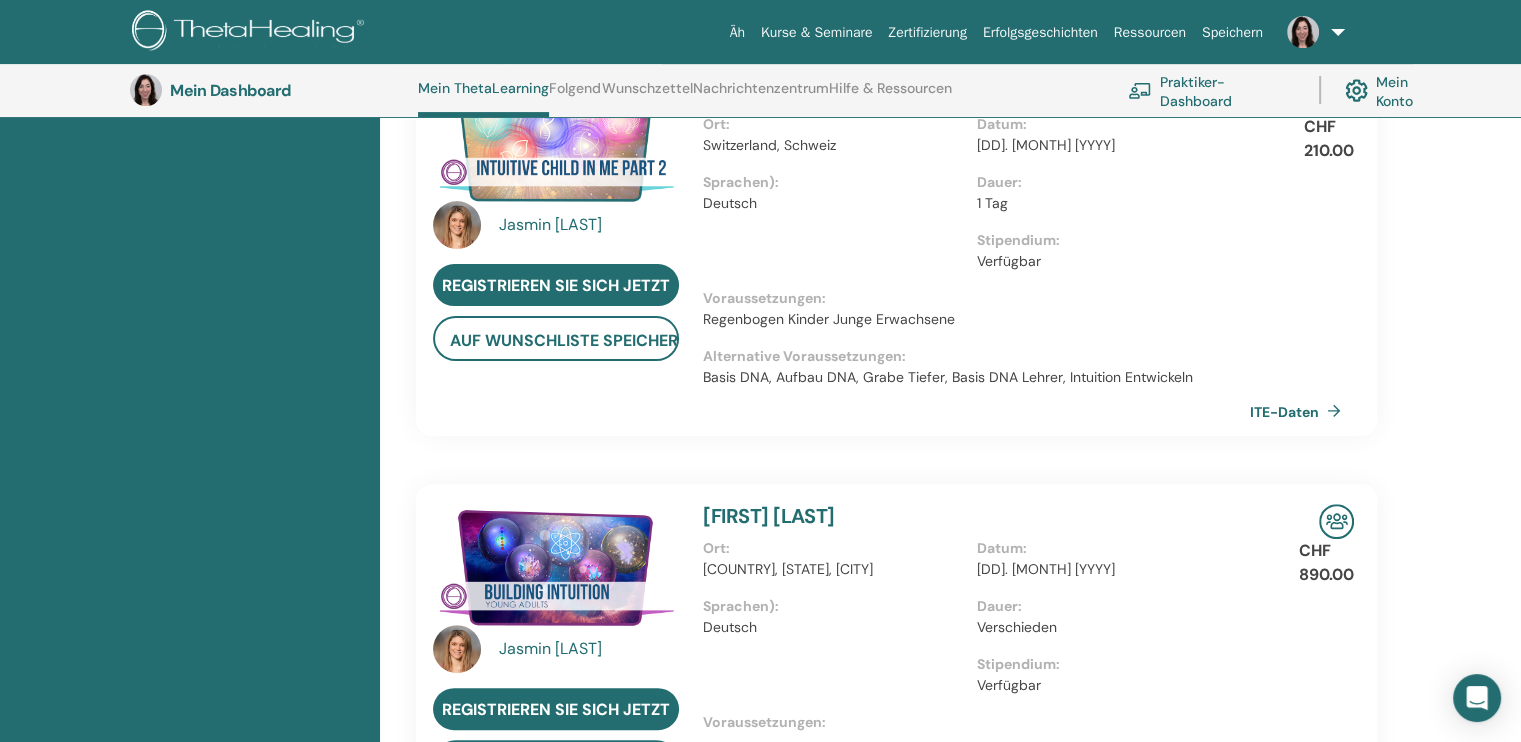click on "Regenbogen Kinder Junge Erwachsene mit Jasmin Baumann" at bounding box center (769, 516) 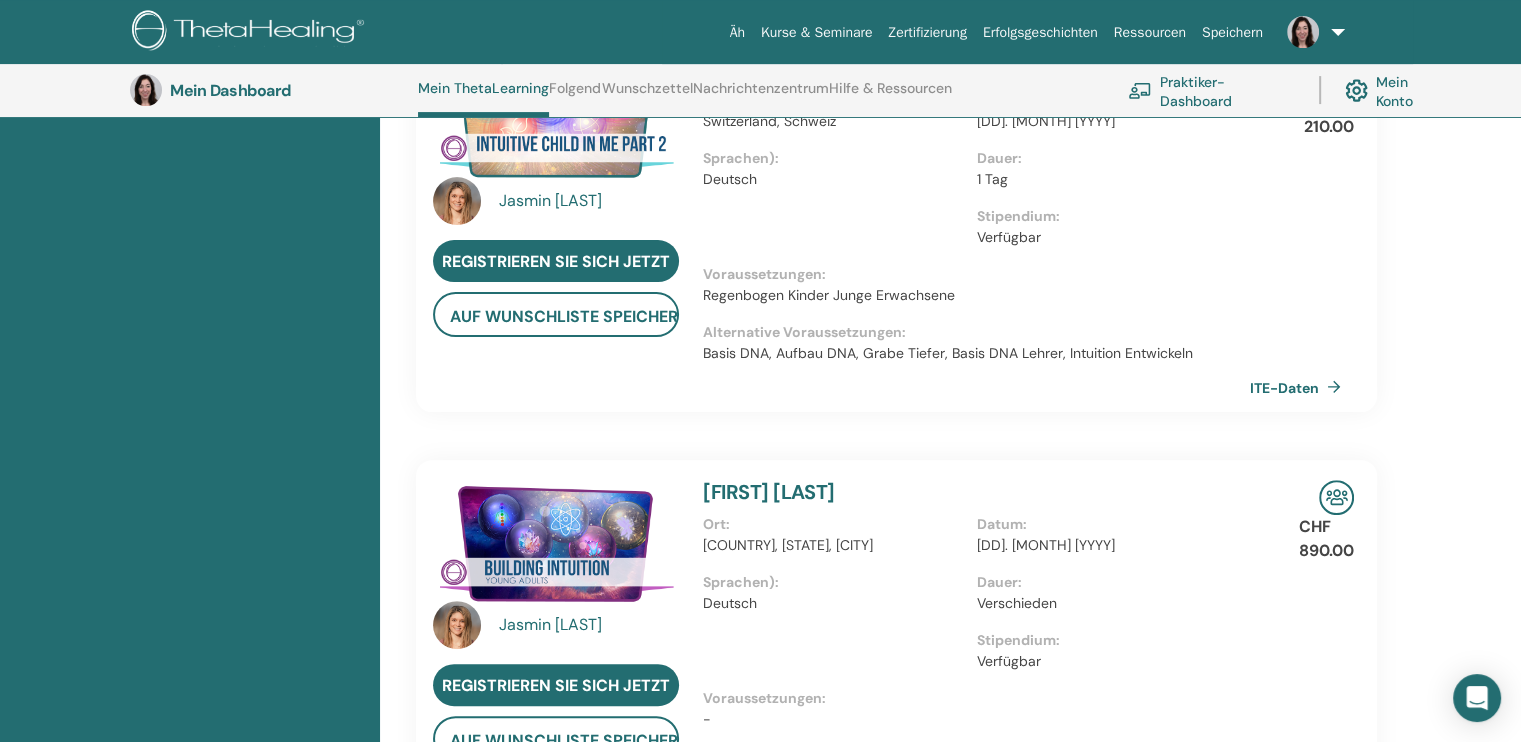scroll, scrollTop: 535, scrollLeft: 0, axis: vertical 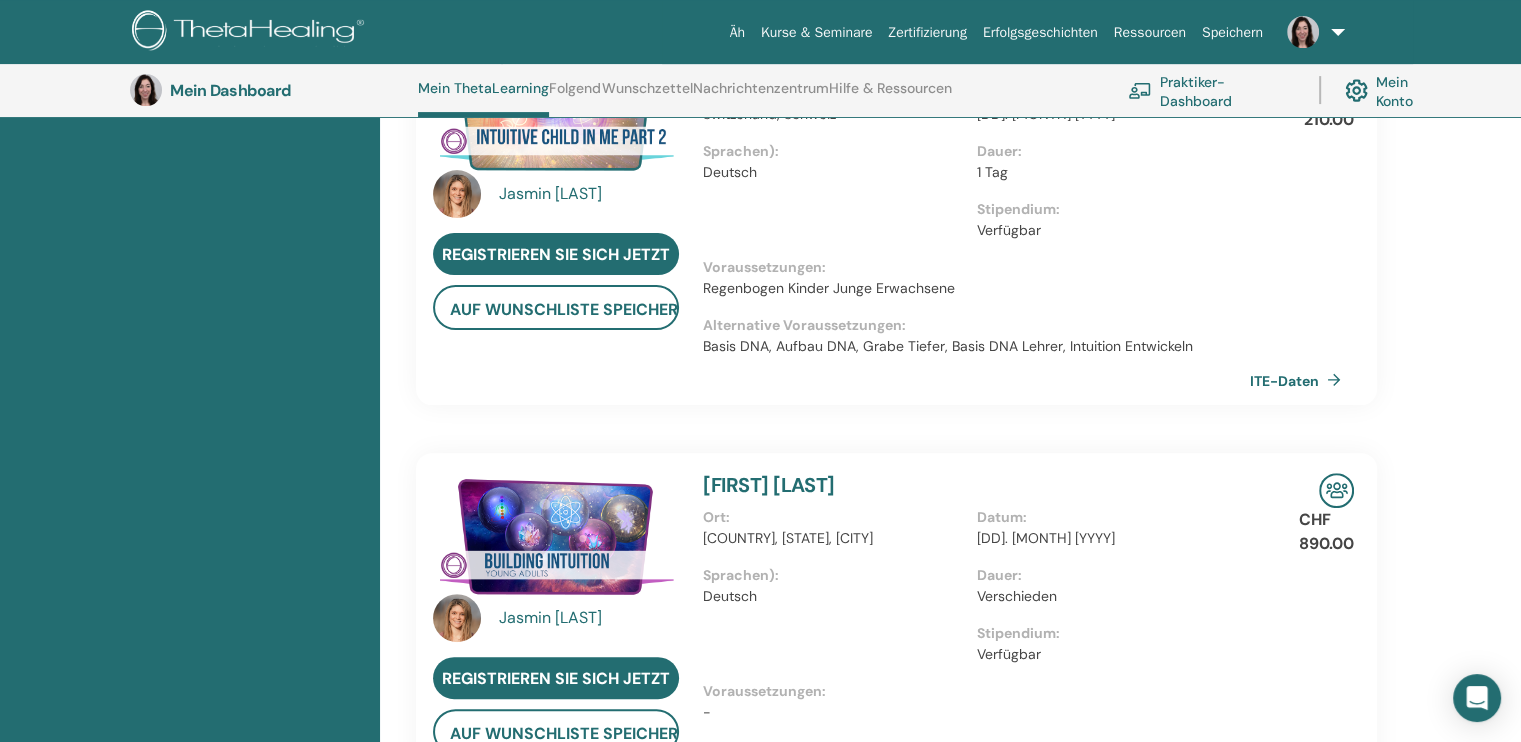 click at bounding box center [556, 537] 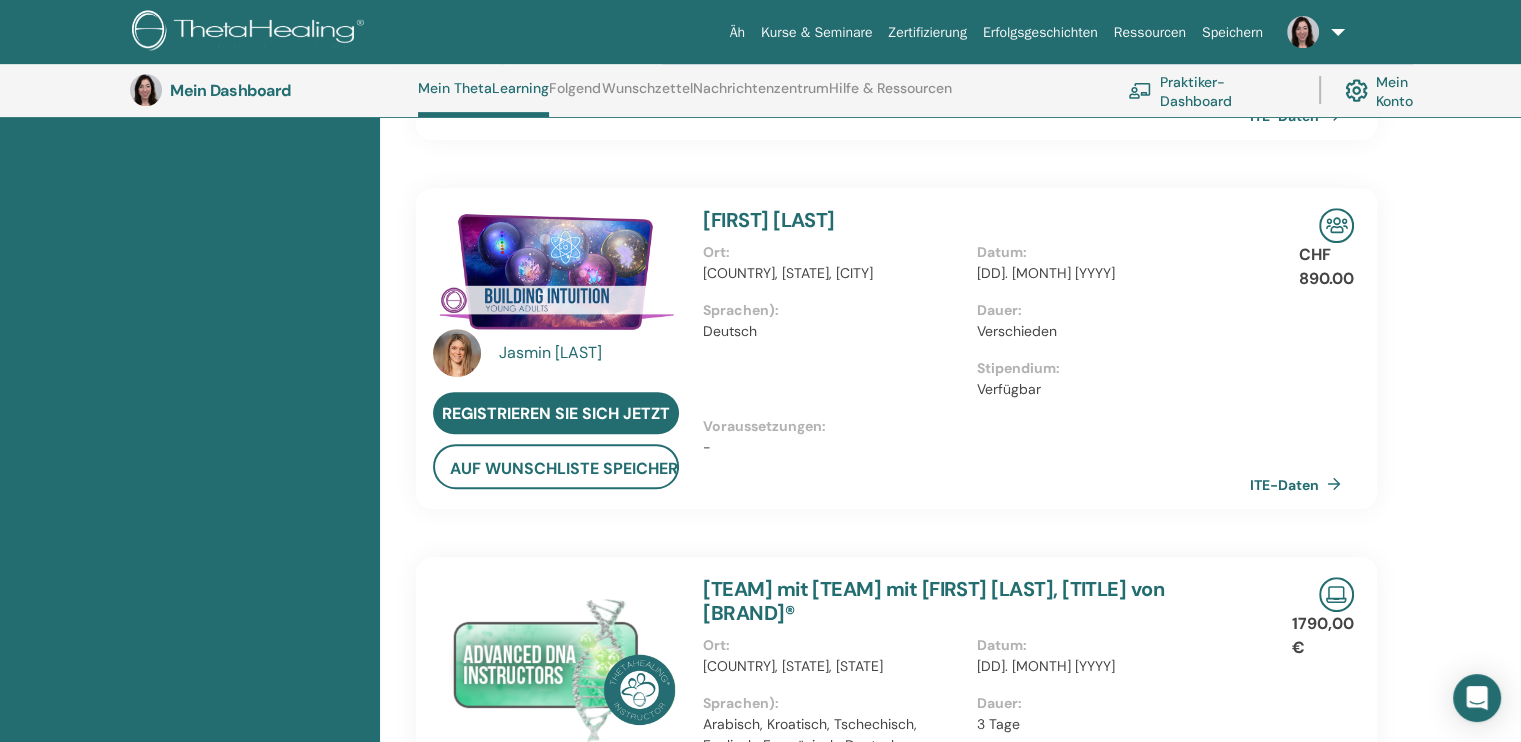 scroll, scrollTop: 804, scrollLeft: 0, axis: vertical 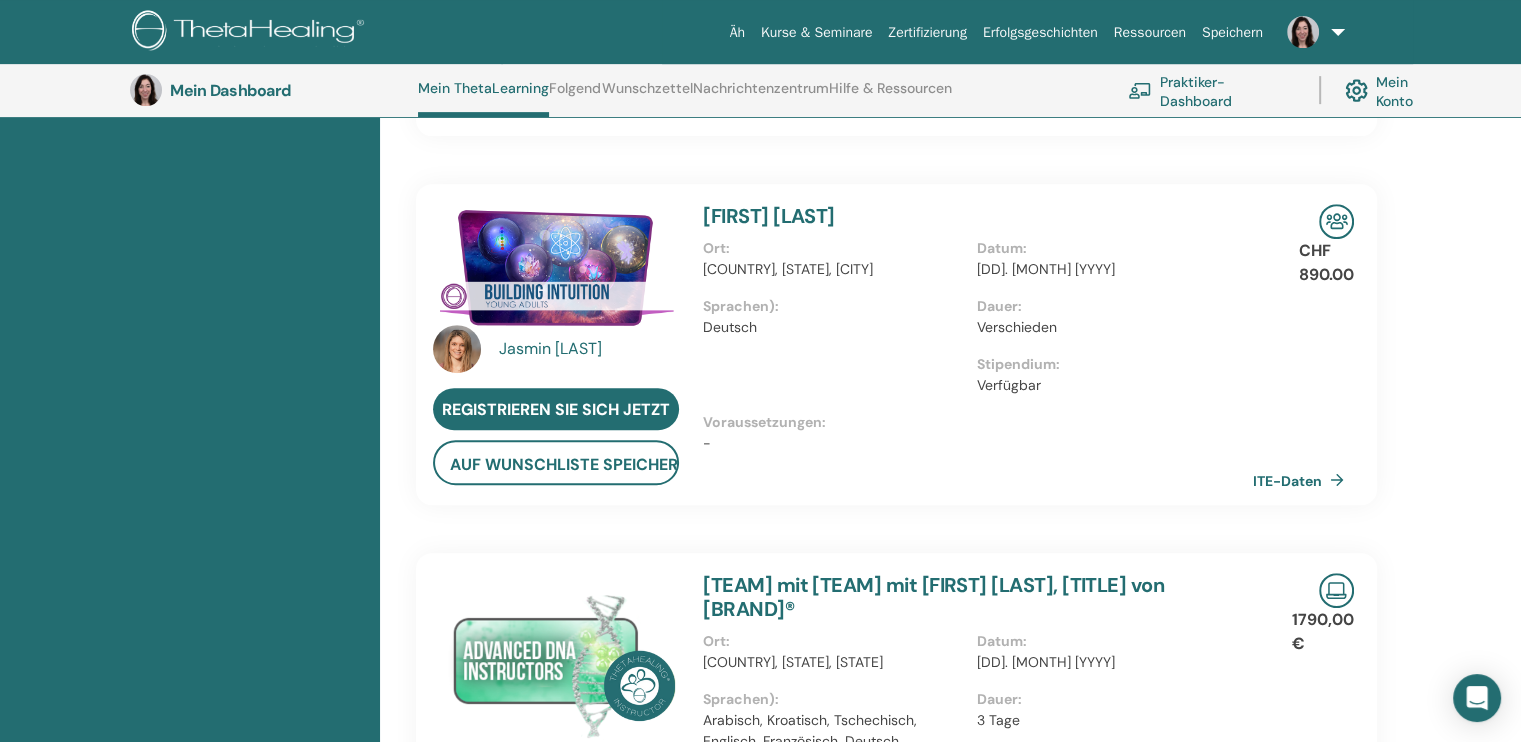 click on "ITE-Daten" at bounding box center [1287, 480] 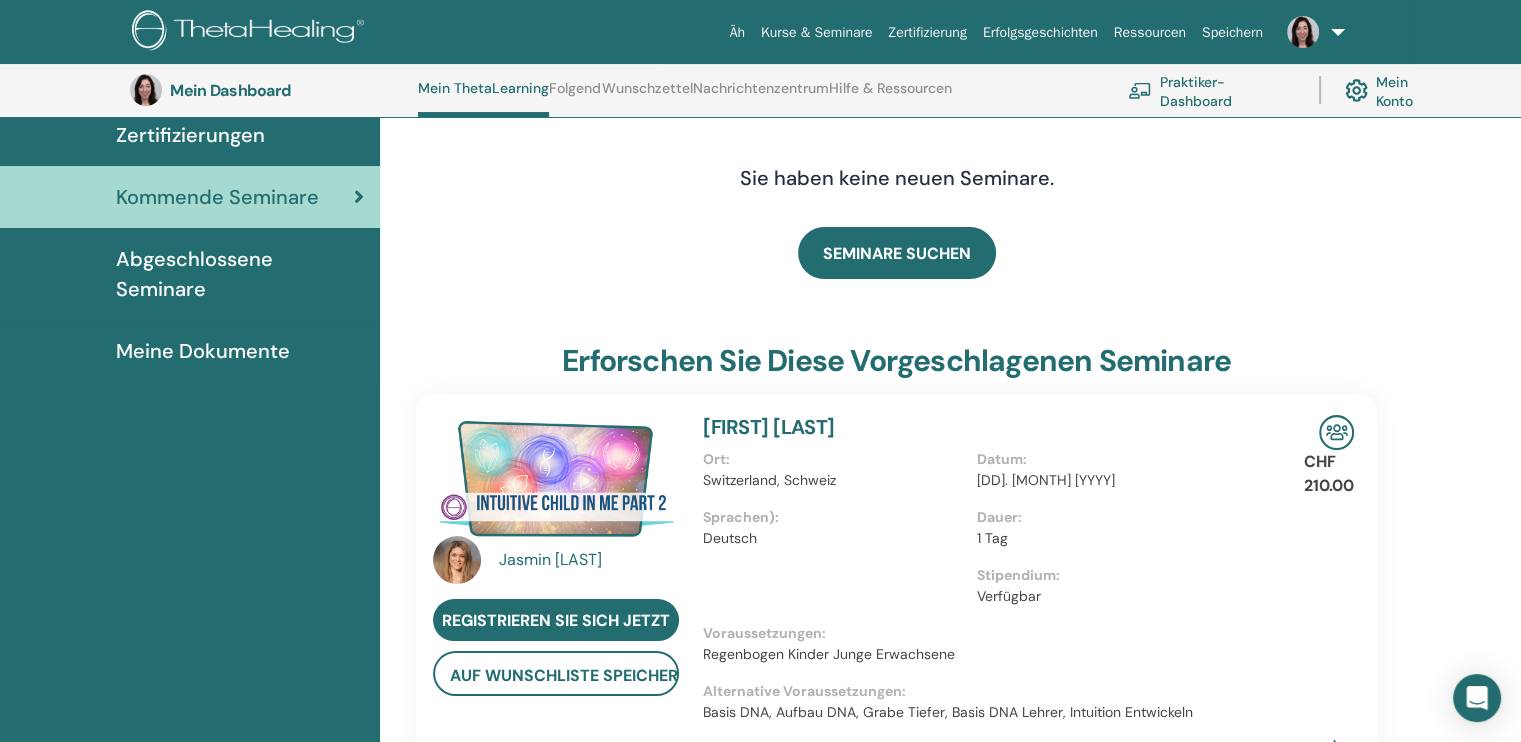 scroll, scrollTop: 0, scrollLeft: 0, axis: both 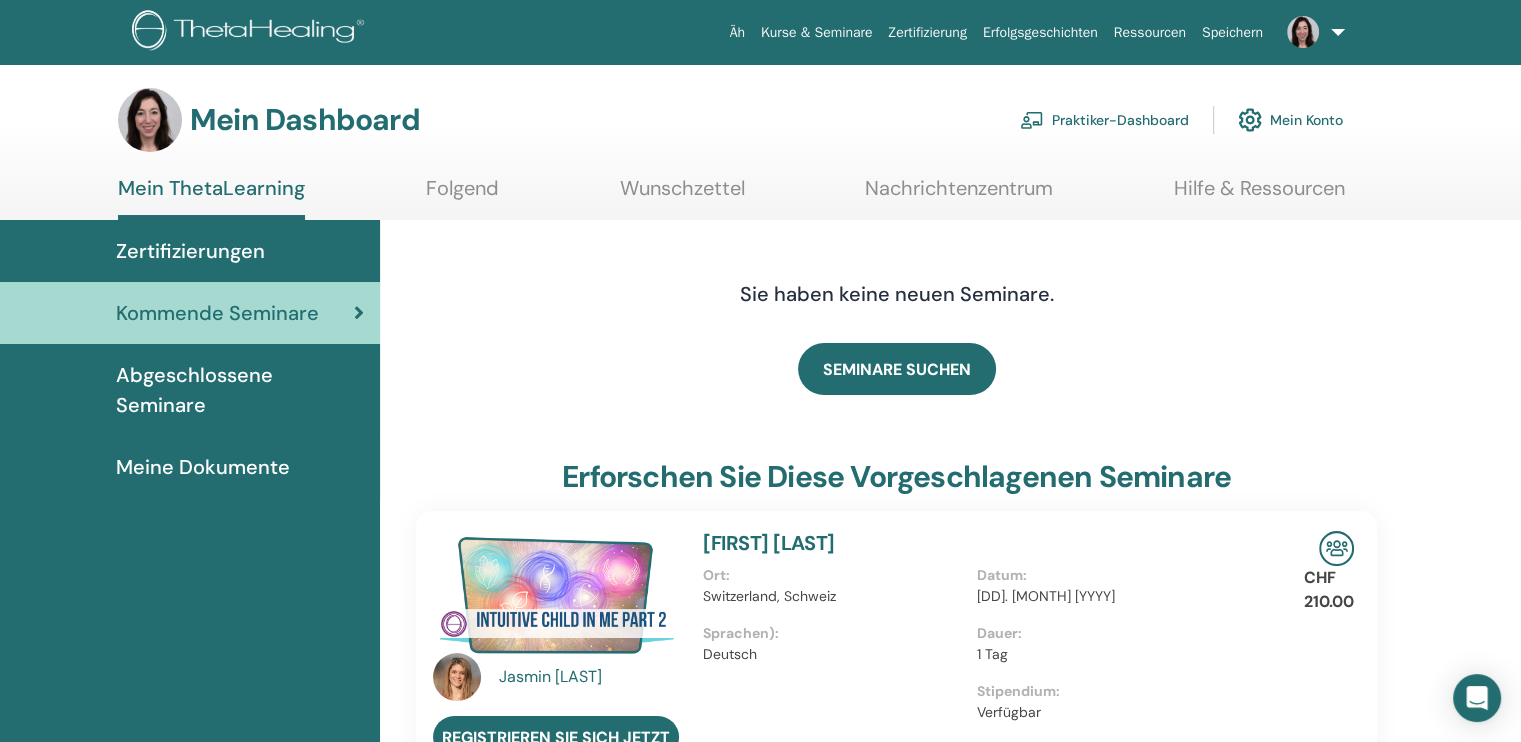 click at bounding box center [150, 120] 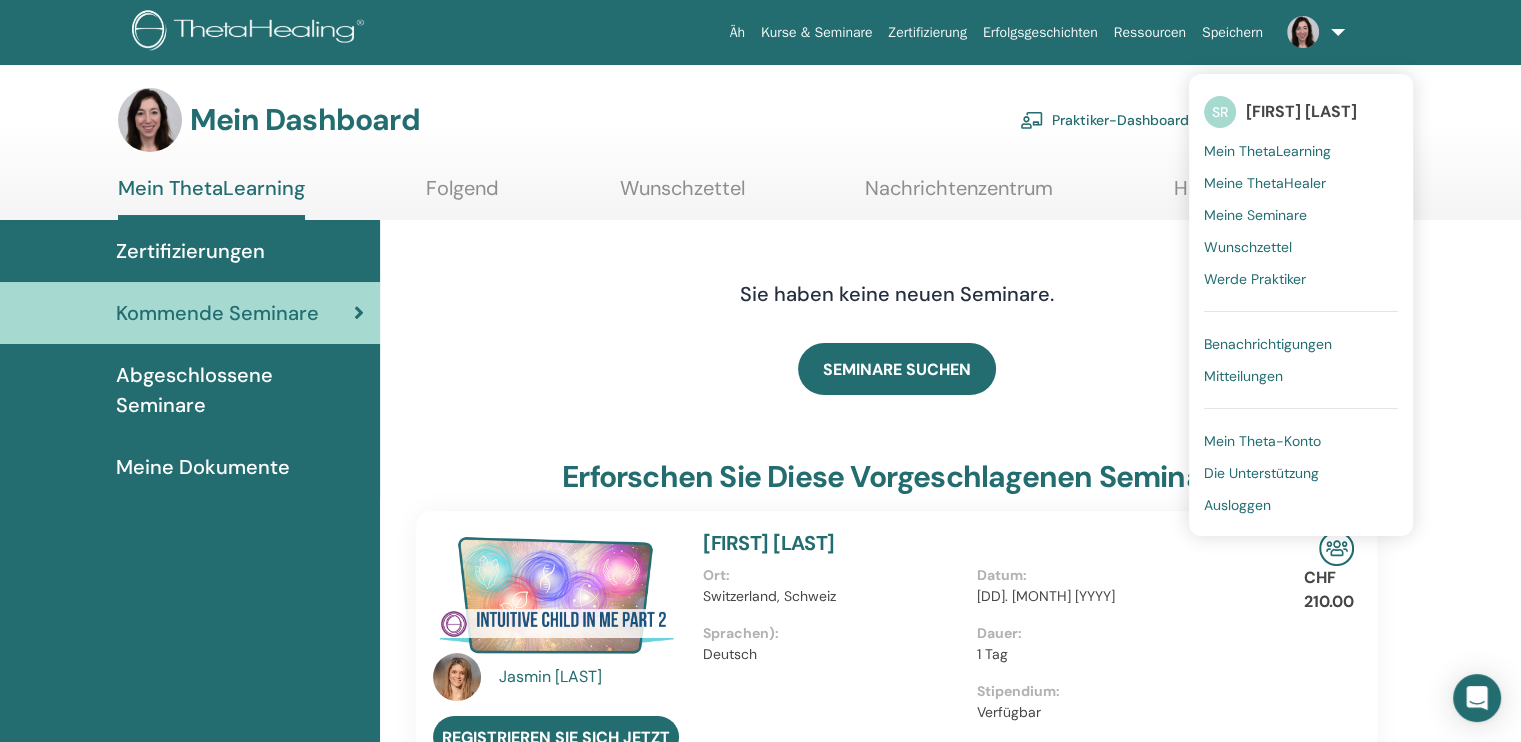 click on "Mein Theta-Konto" at bounding box center [1262, 441] 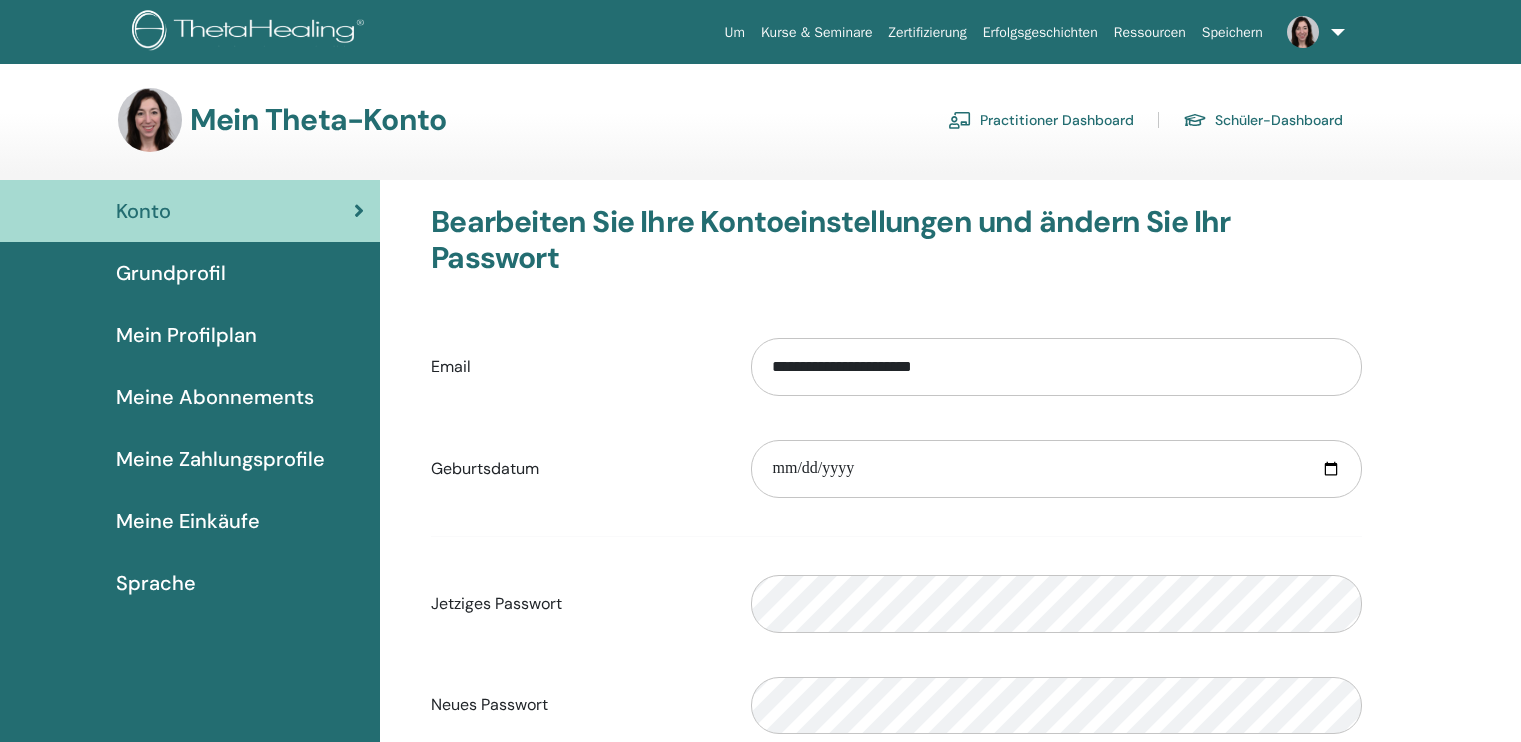 scroll, scrollTop: 0, scrollLeft: 0, axis: both 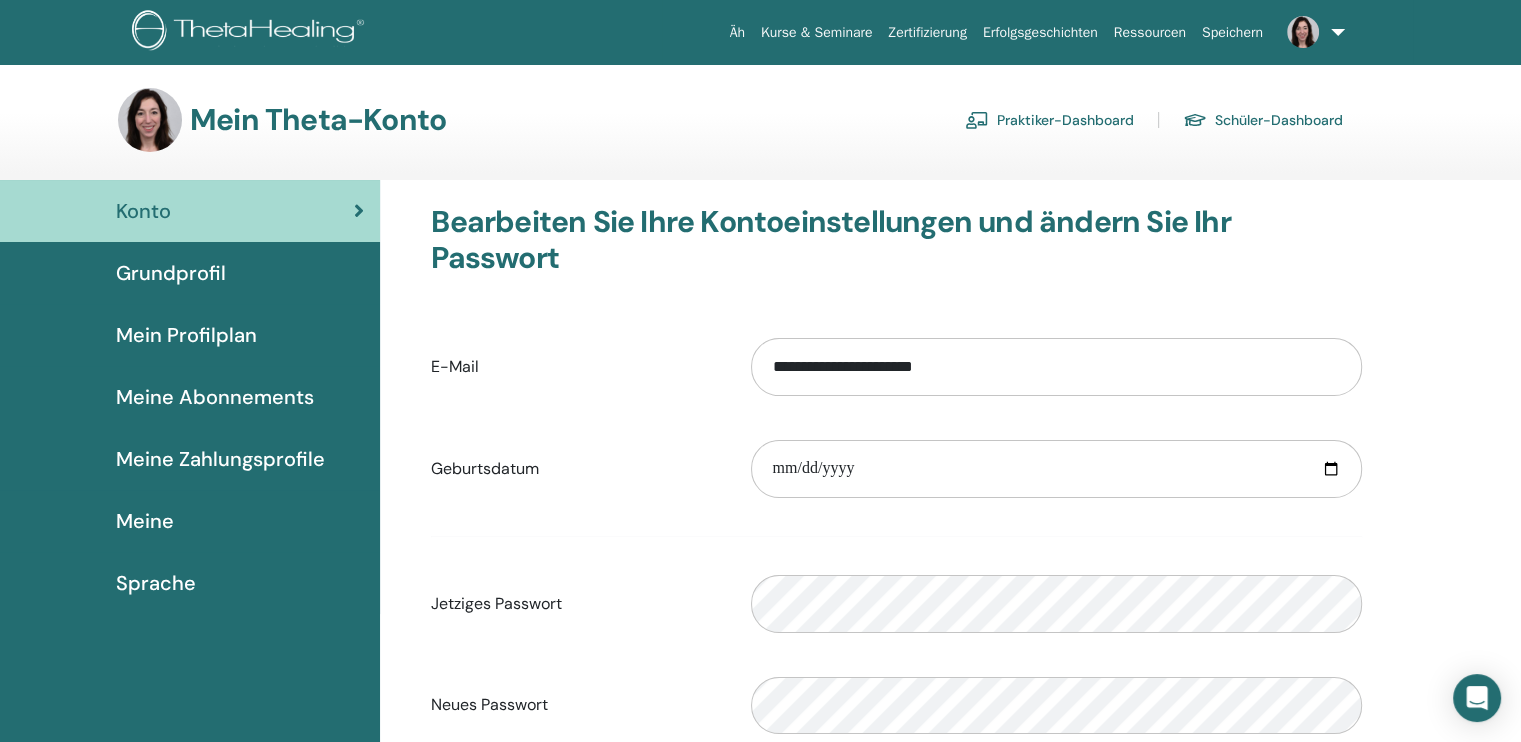 click on "Praktiker-Dashboard" at bounding box center [1065, 121] 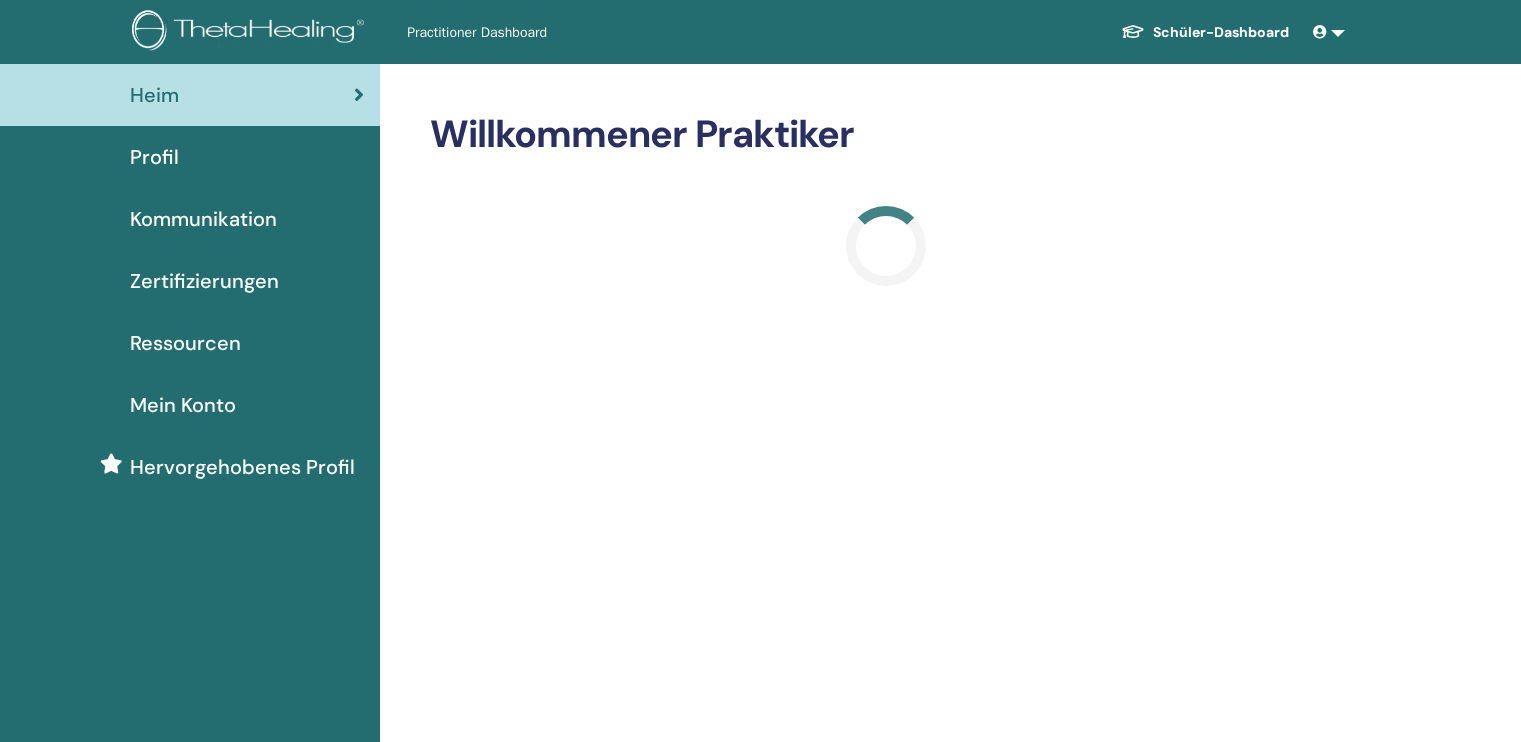 scroll, scrollTop: 0, scrollLeft: 0, axis: both 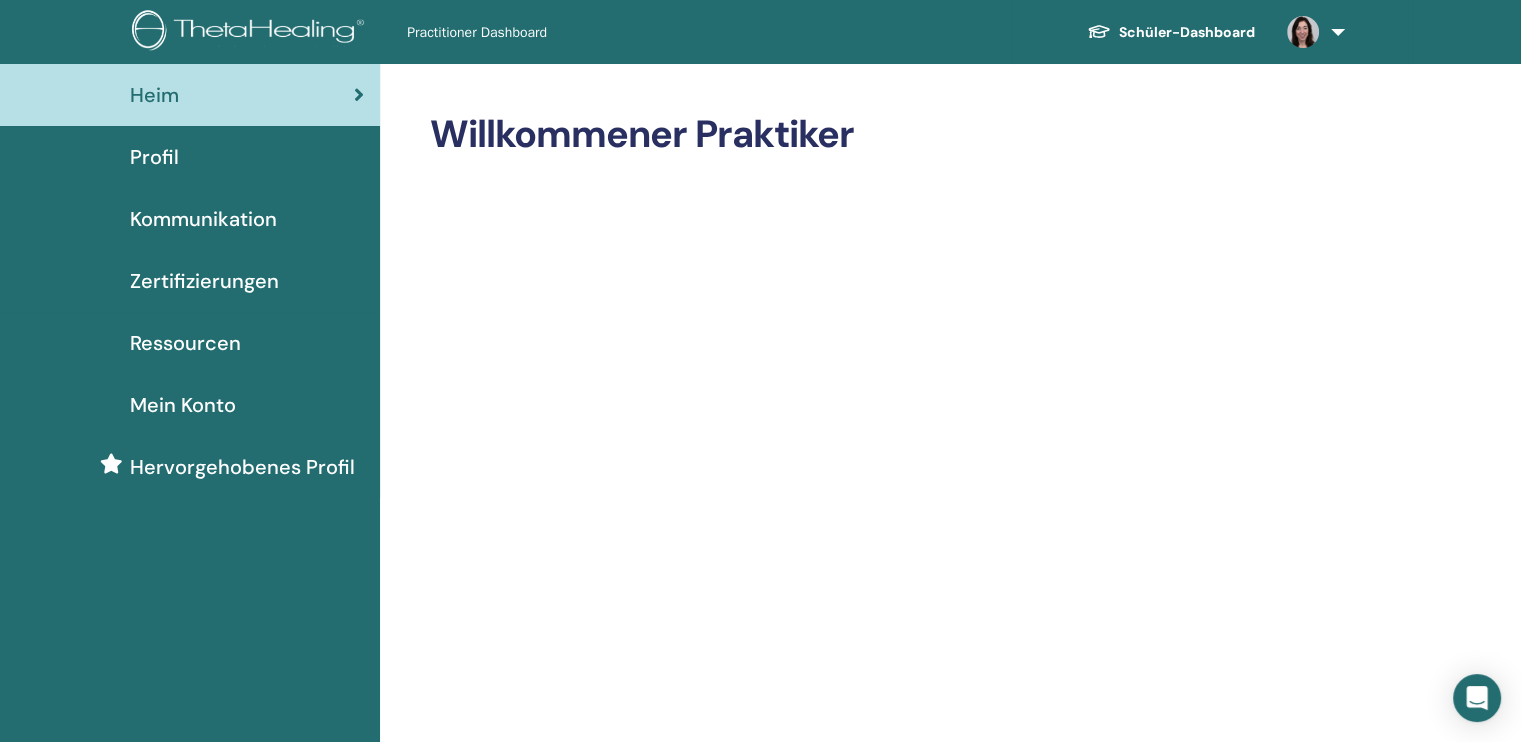 click on "Profil" at bounding box center [190, 157] 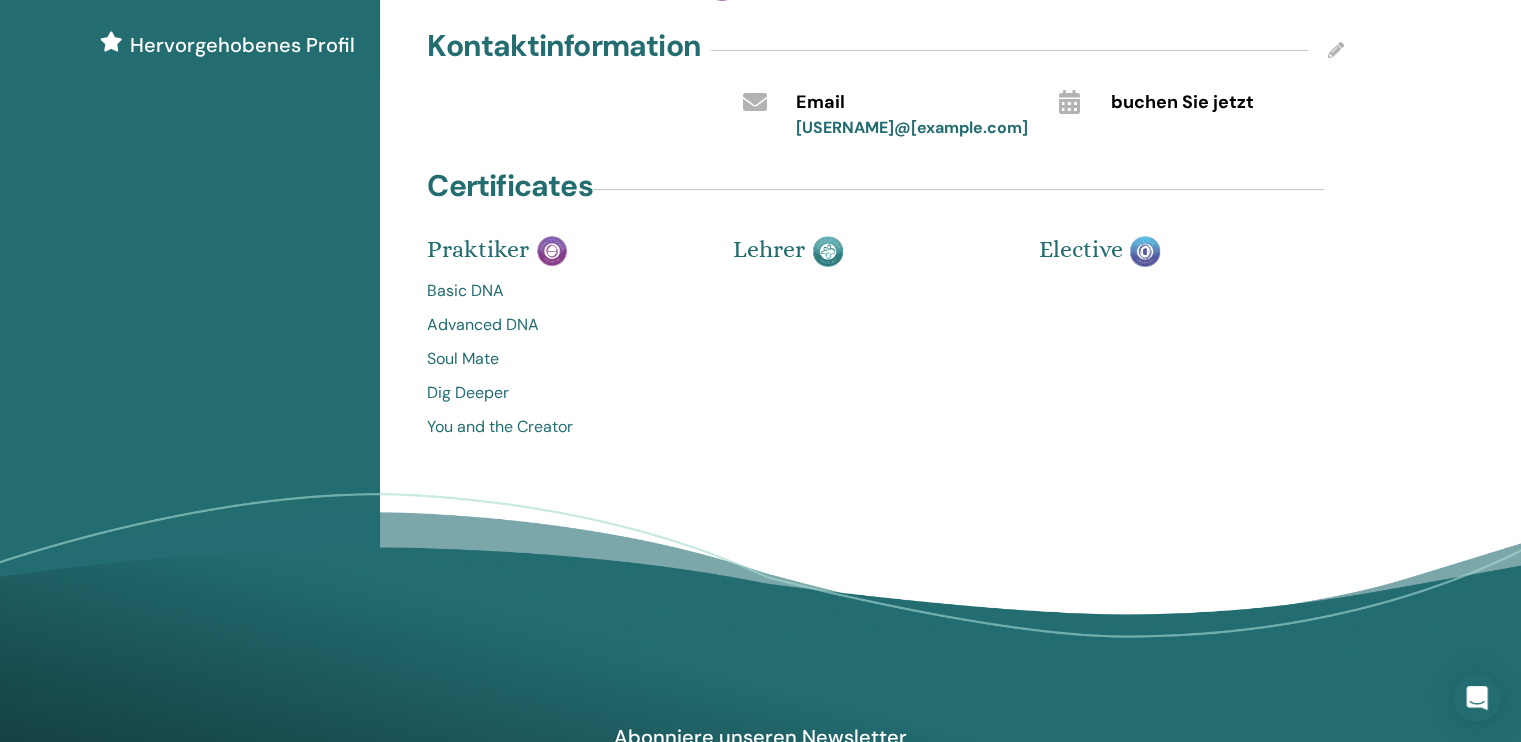 scroll, scrollTop: 0, scrollLeft: 0, axis: both 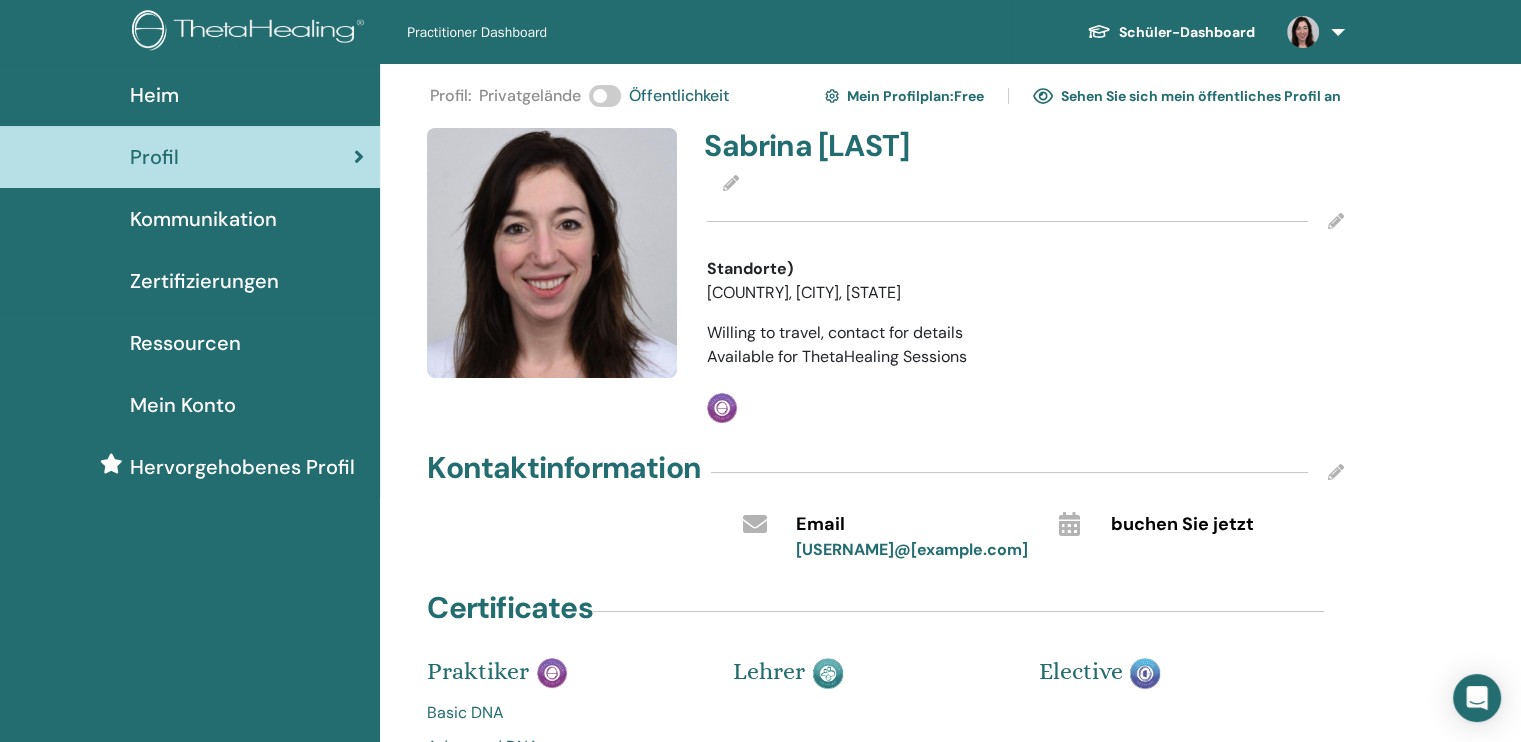 click on "Sehen Sie sich mein öffentliches Profil an" at bounding box center (1187, 96) 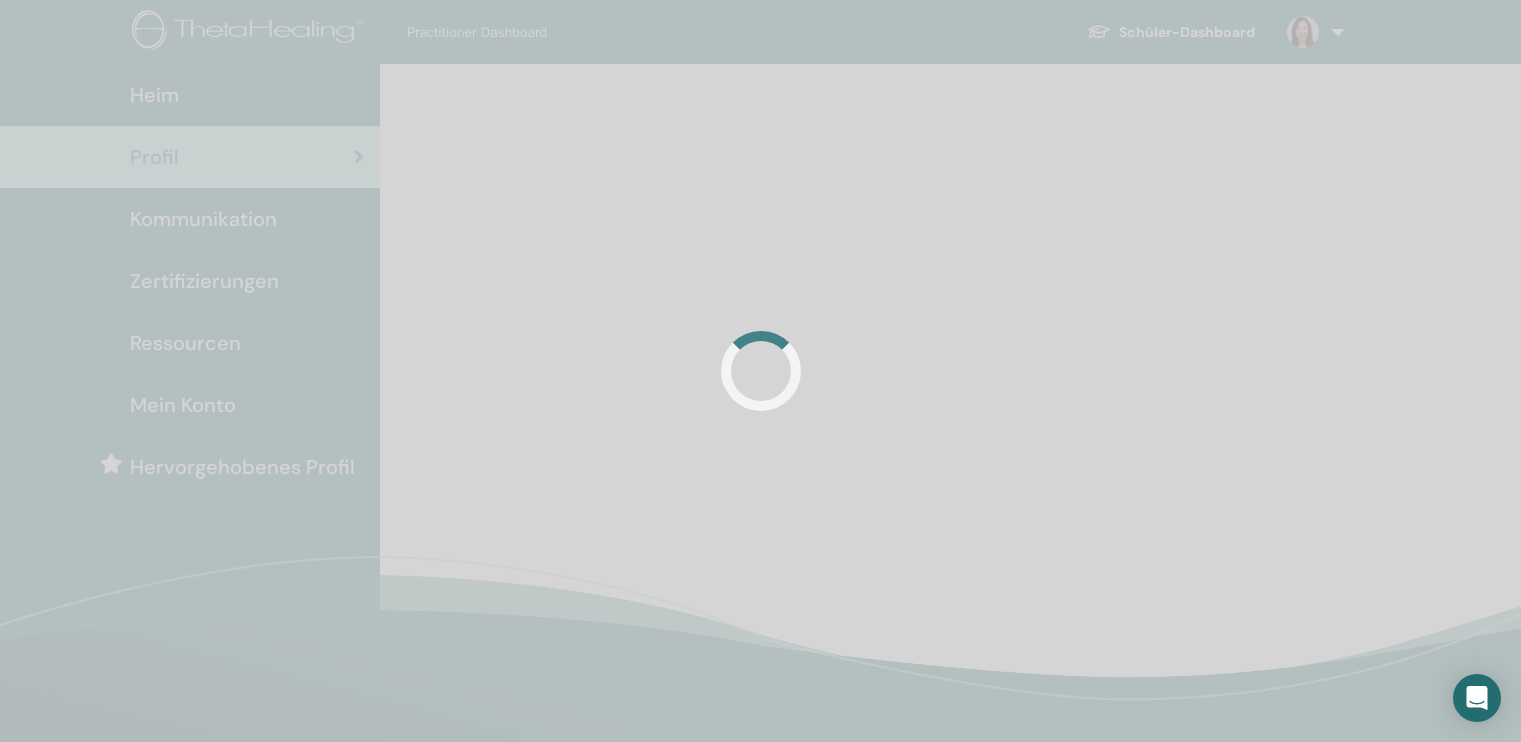 scroll, scrollTop: 0, scrollLeft: 0, axis: both 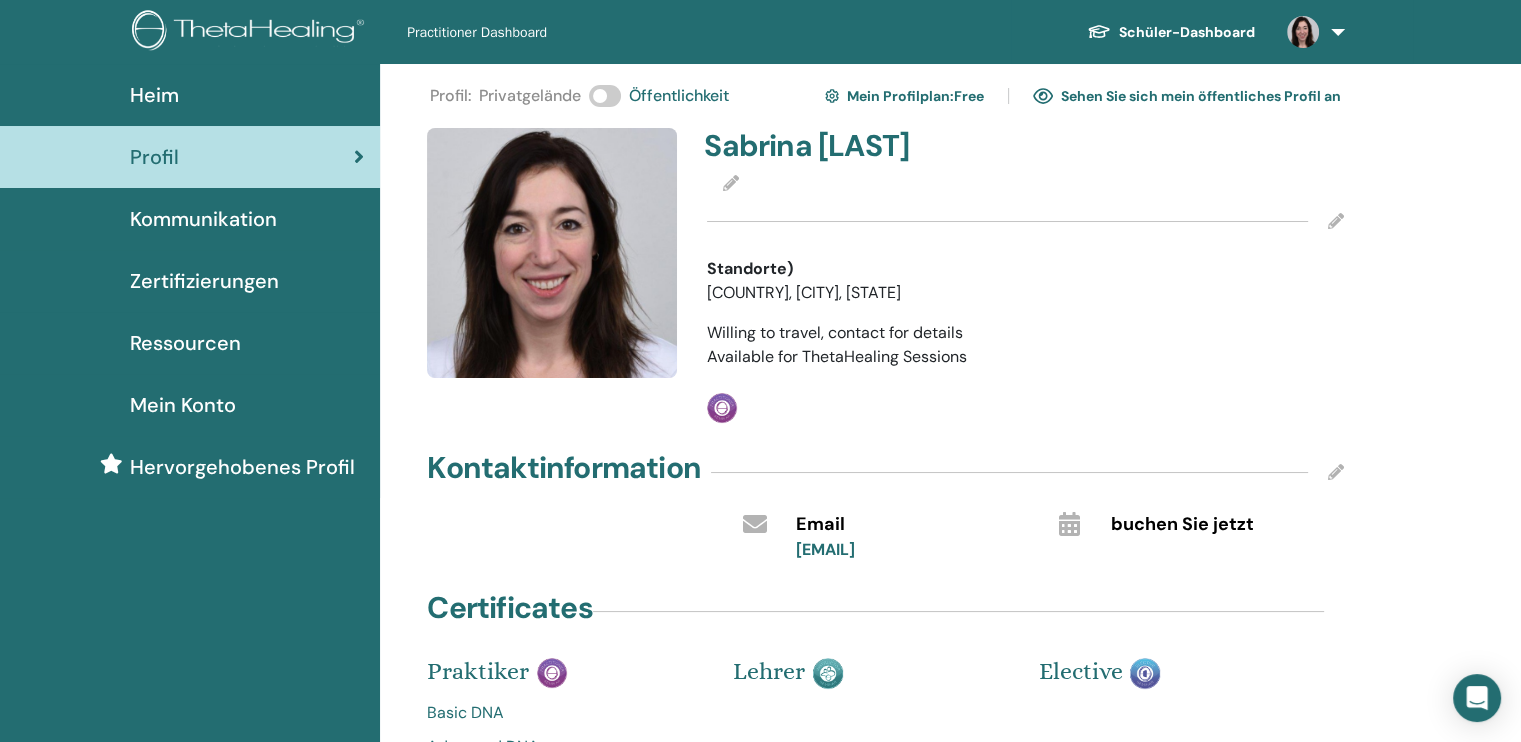 click at bounding box center (1336, 472) 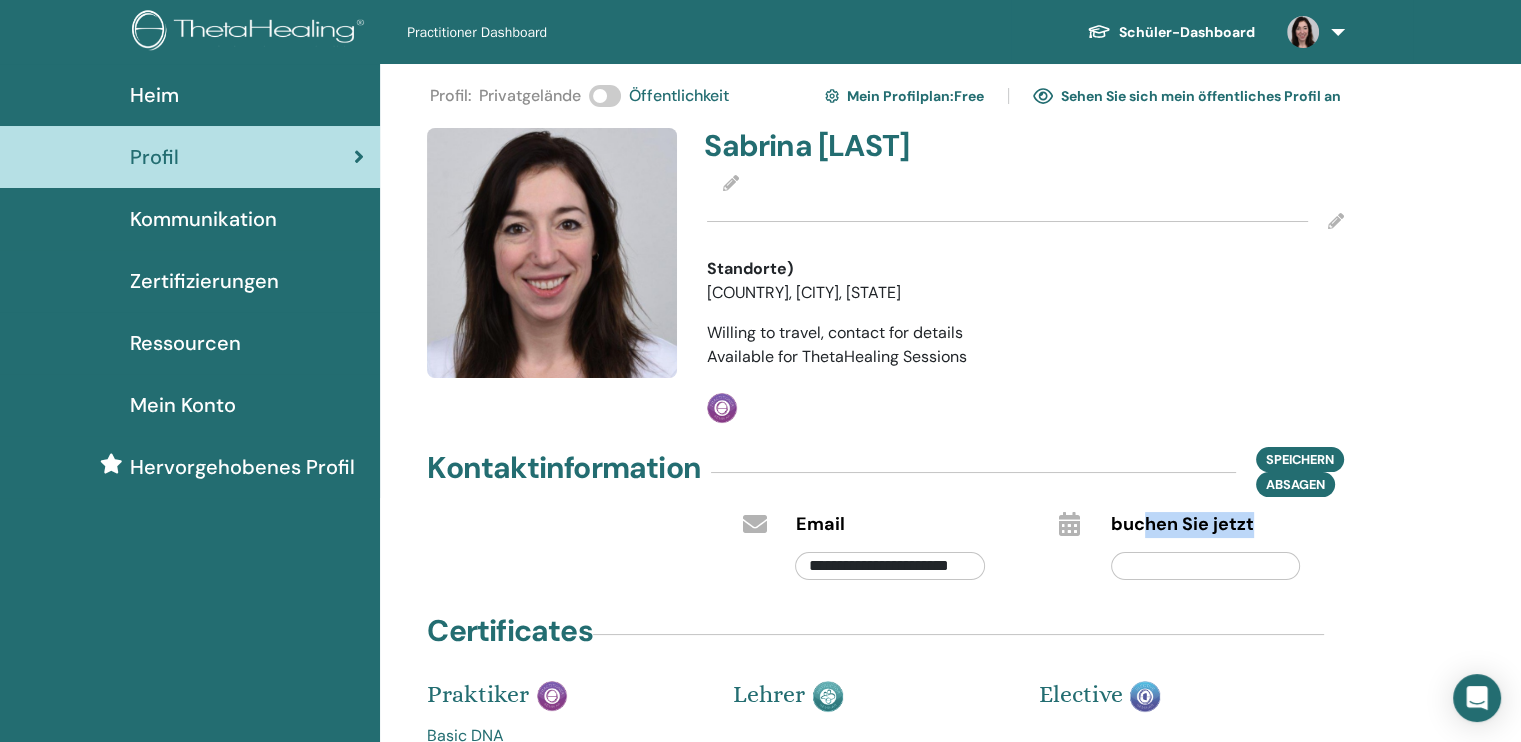 drag, startPoint x: 1144, startPoint y: 525, endPoint x: 1144, endPoint y: 572, distance: 47 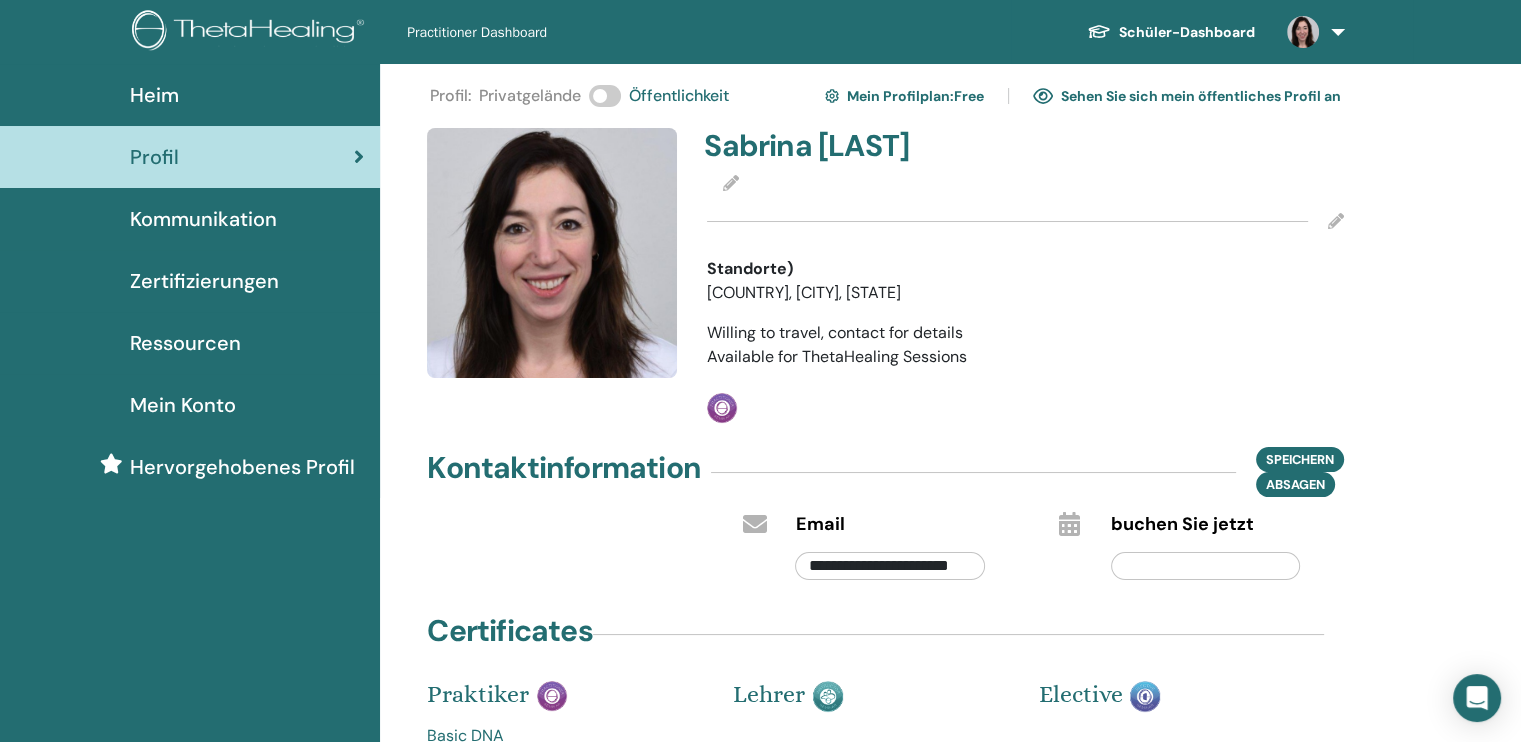 click at bounding box center (1205, 566) 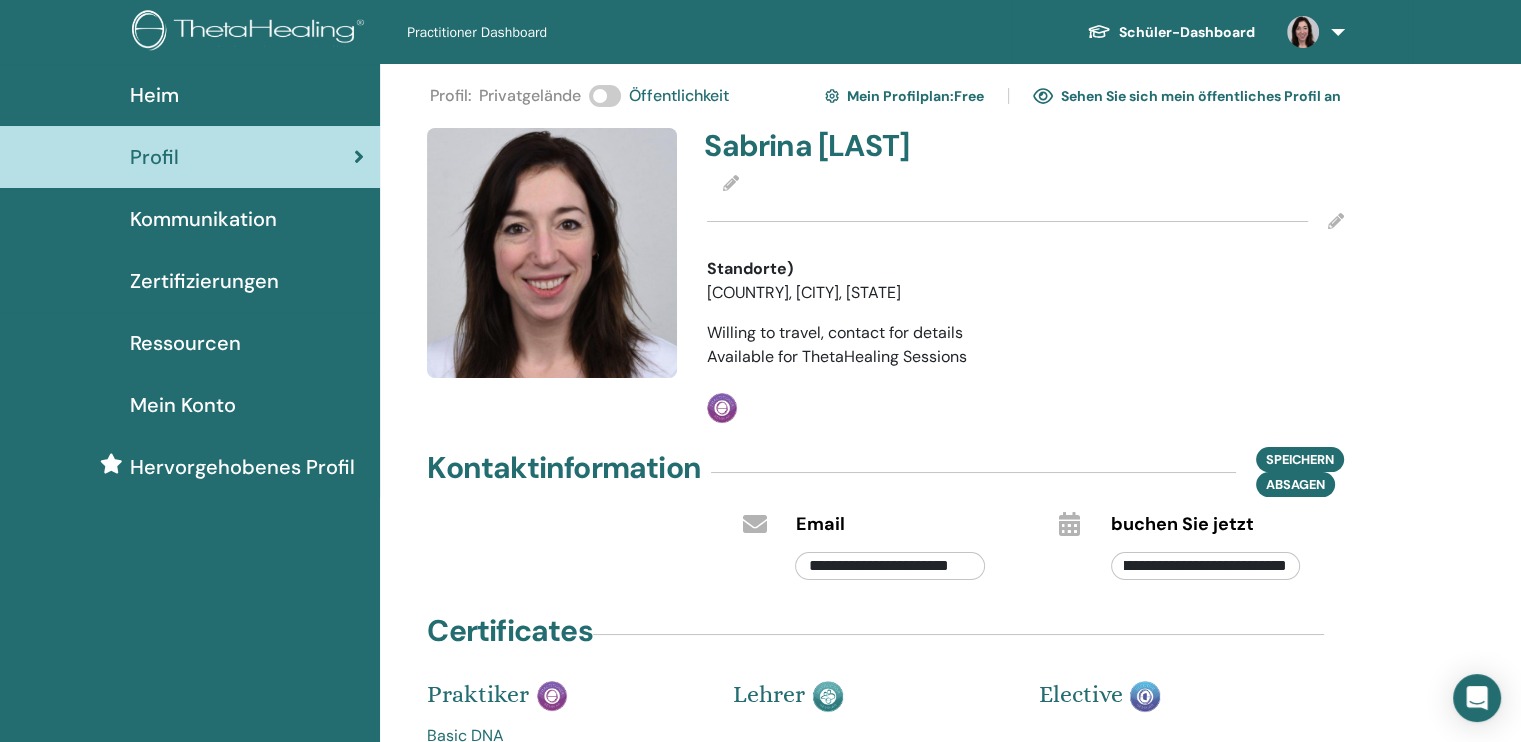 scroll, scrollTop: 0, scrollLeft: 133, axis: horizontal 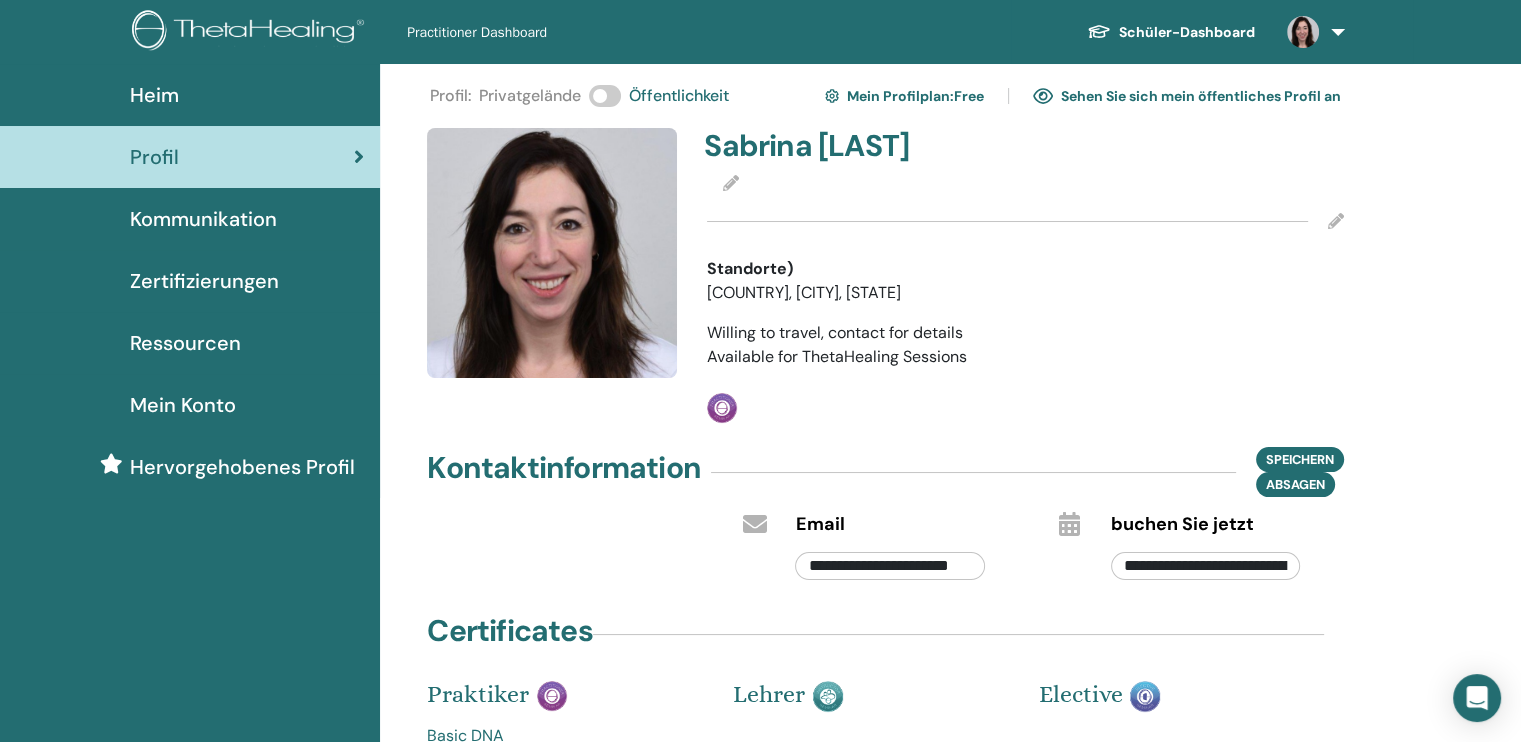 click on "Email" at bounding box center [911, 525] 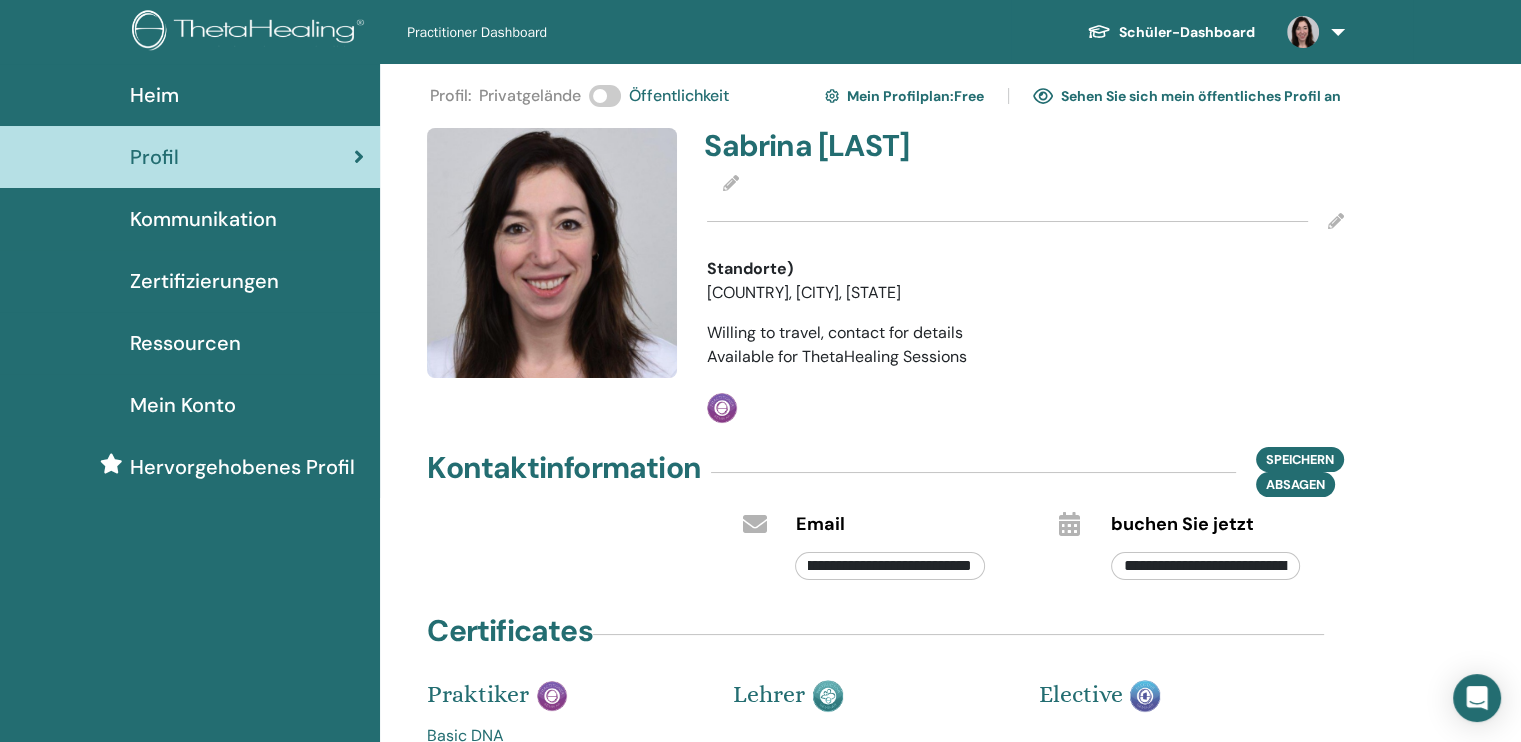 scroll, scrollTop: 0, scrollLeft: 138, axis: horizontal 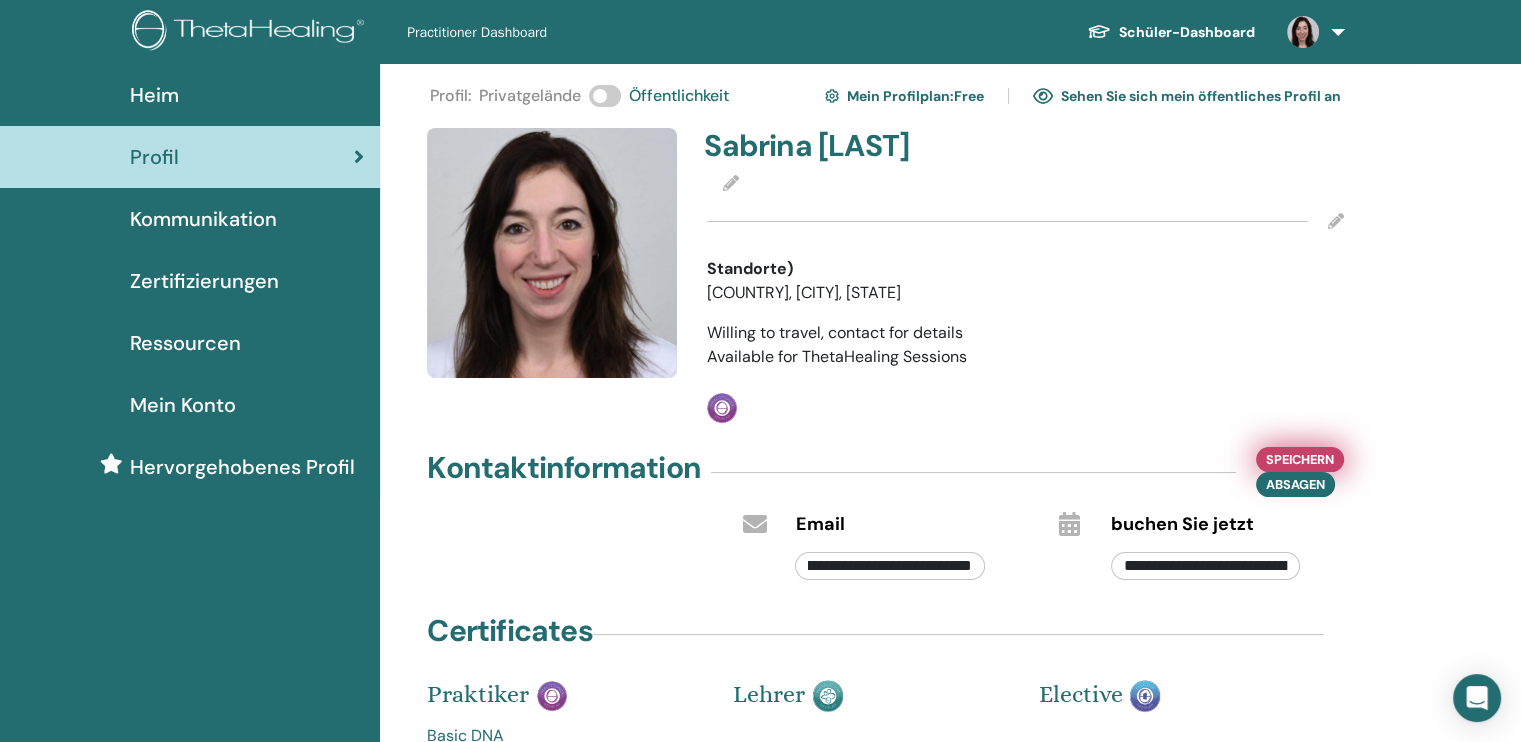 type on "**********" 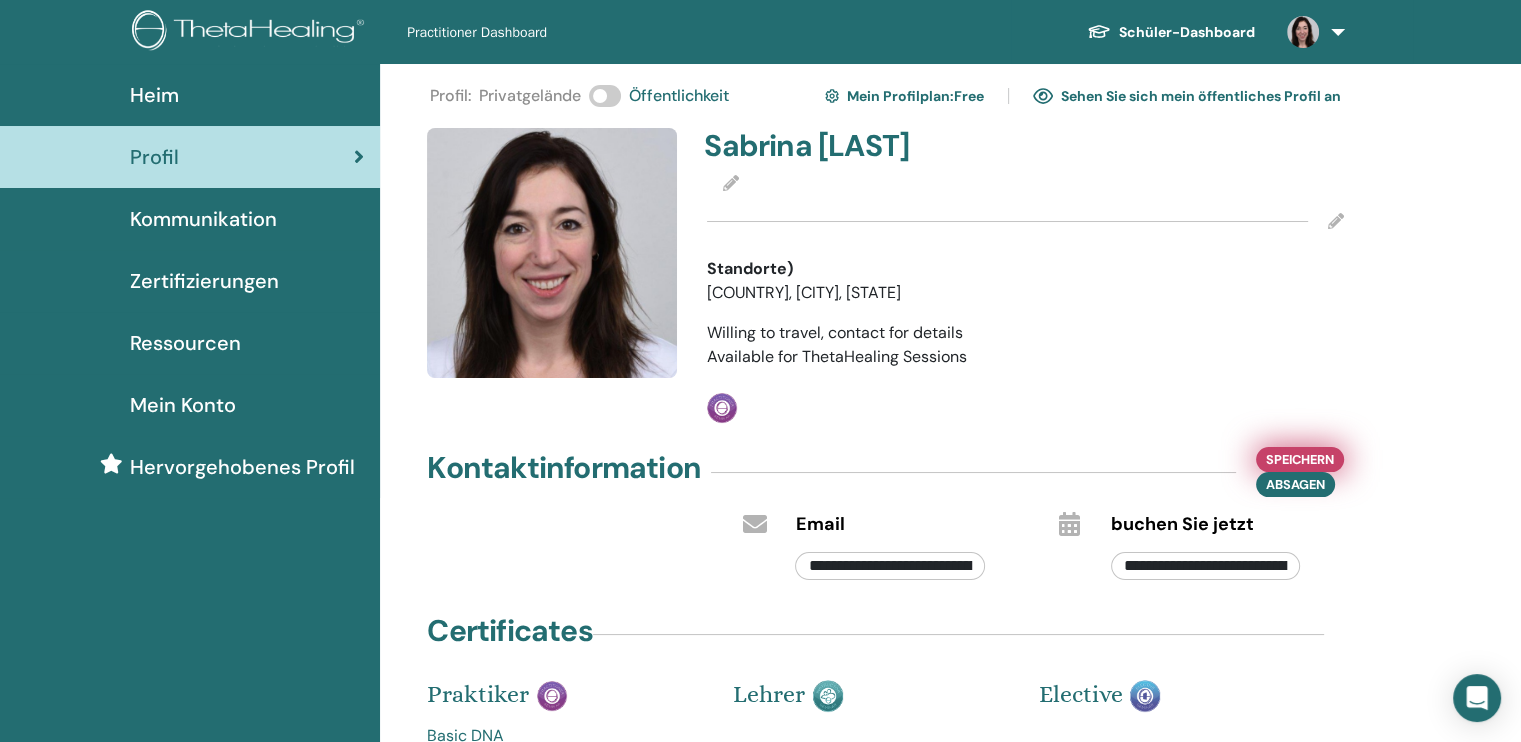 click on "Speichern" at bounding box center [1300, 459] 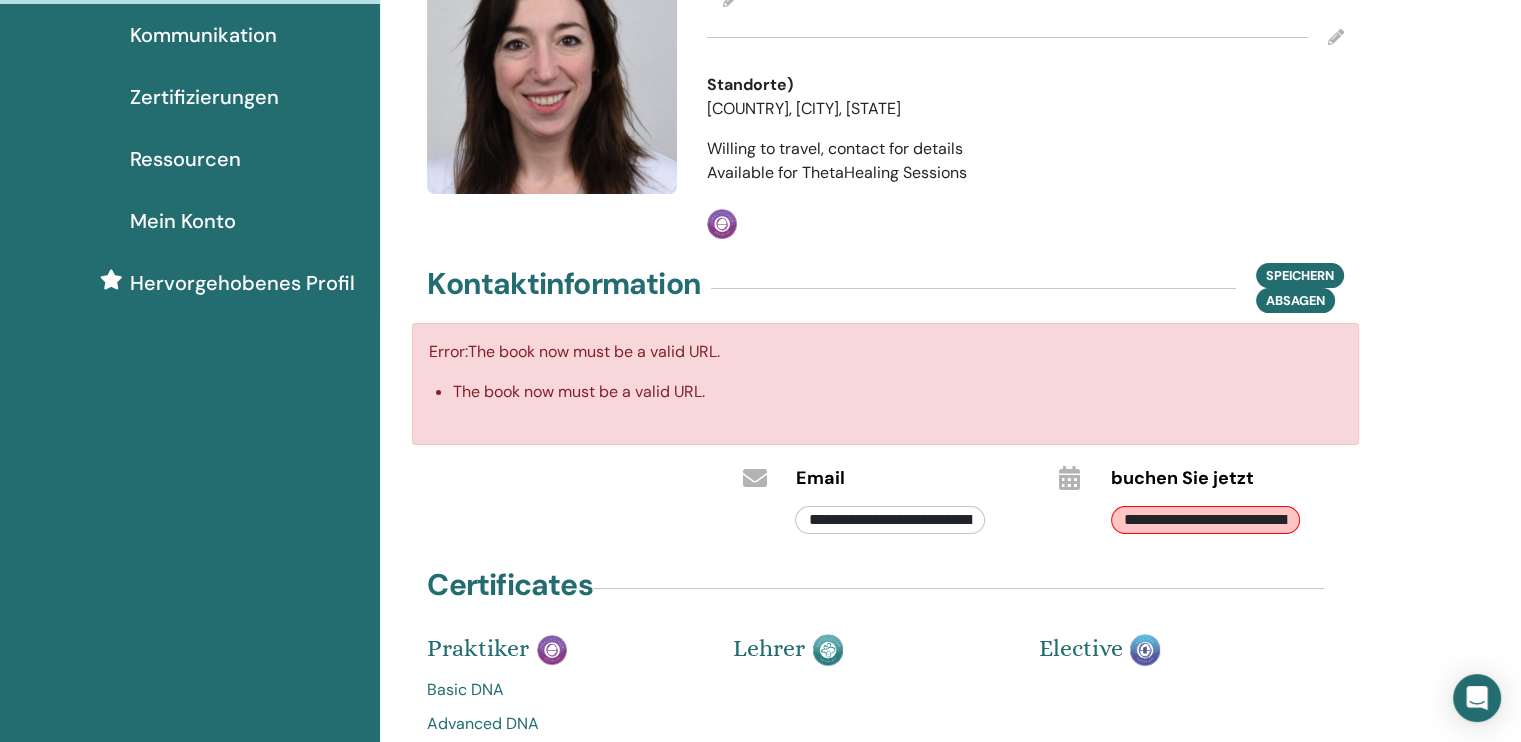 scroll, scrollTop: 187, scrollLeft: 0, axis: vertical 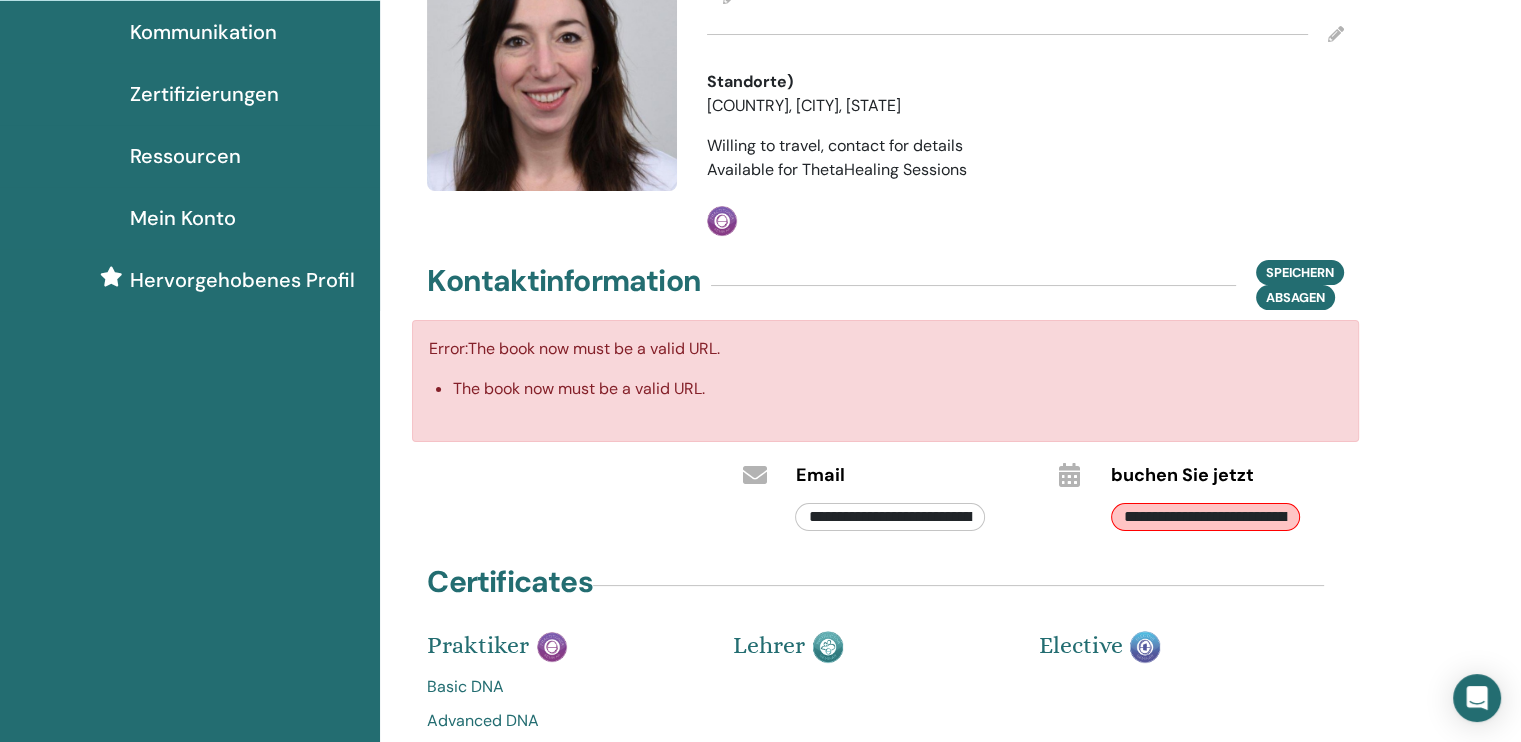 click on "**********" at bounding box center [1205, 517] 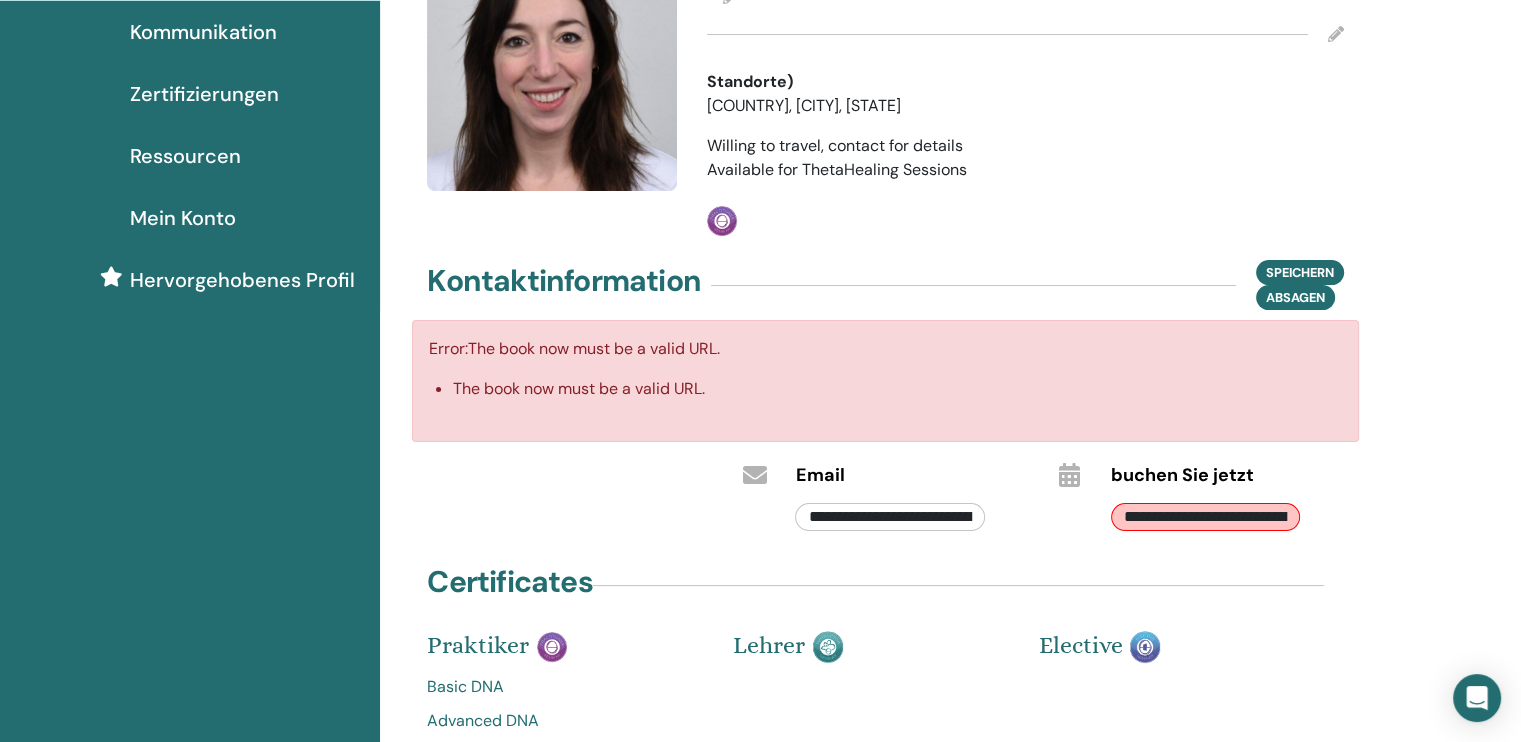 click on "**********" at bounding box center [1205, 517] 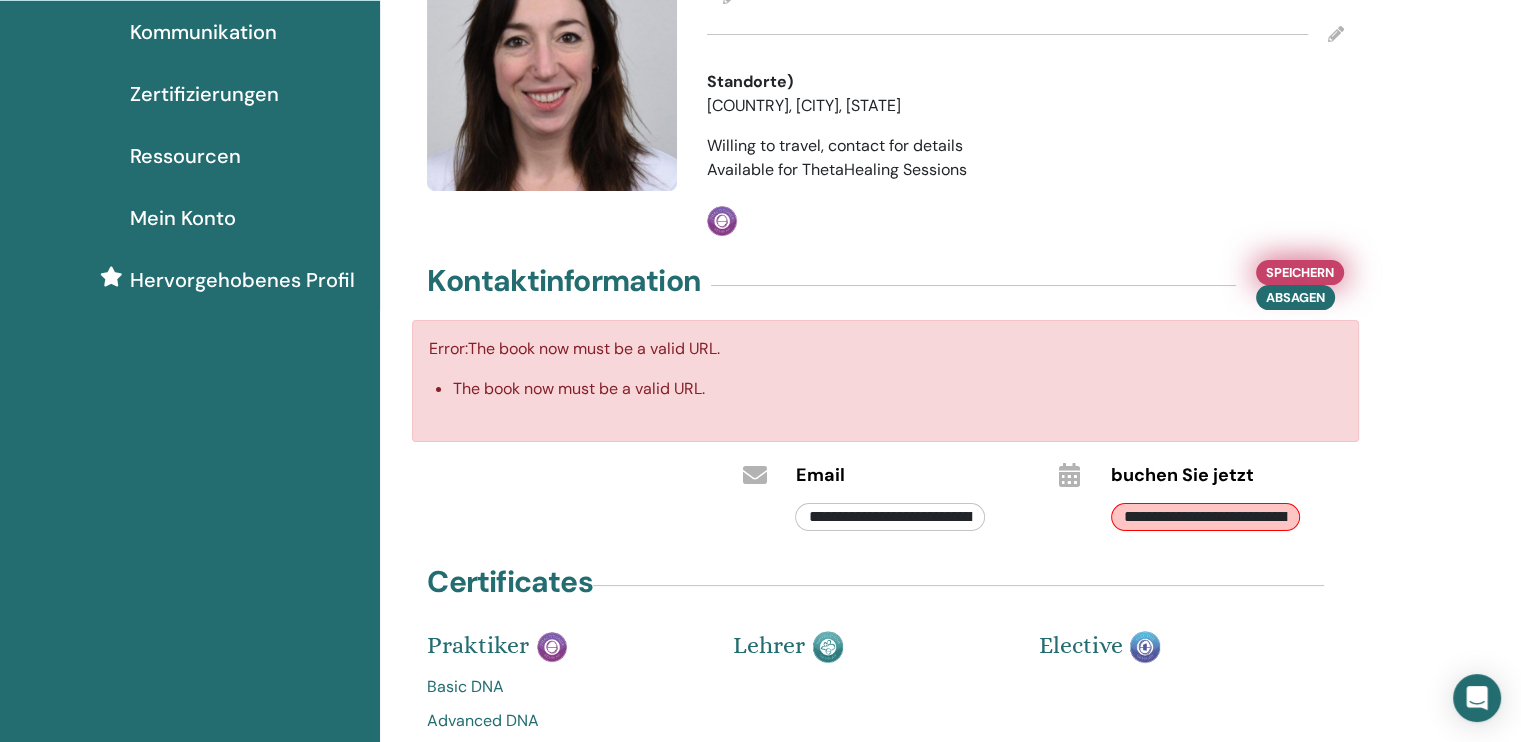 click on "Speichern" at bounding box center [1300, 272] 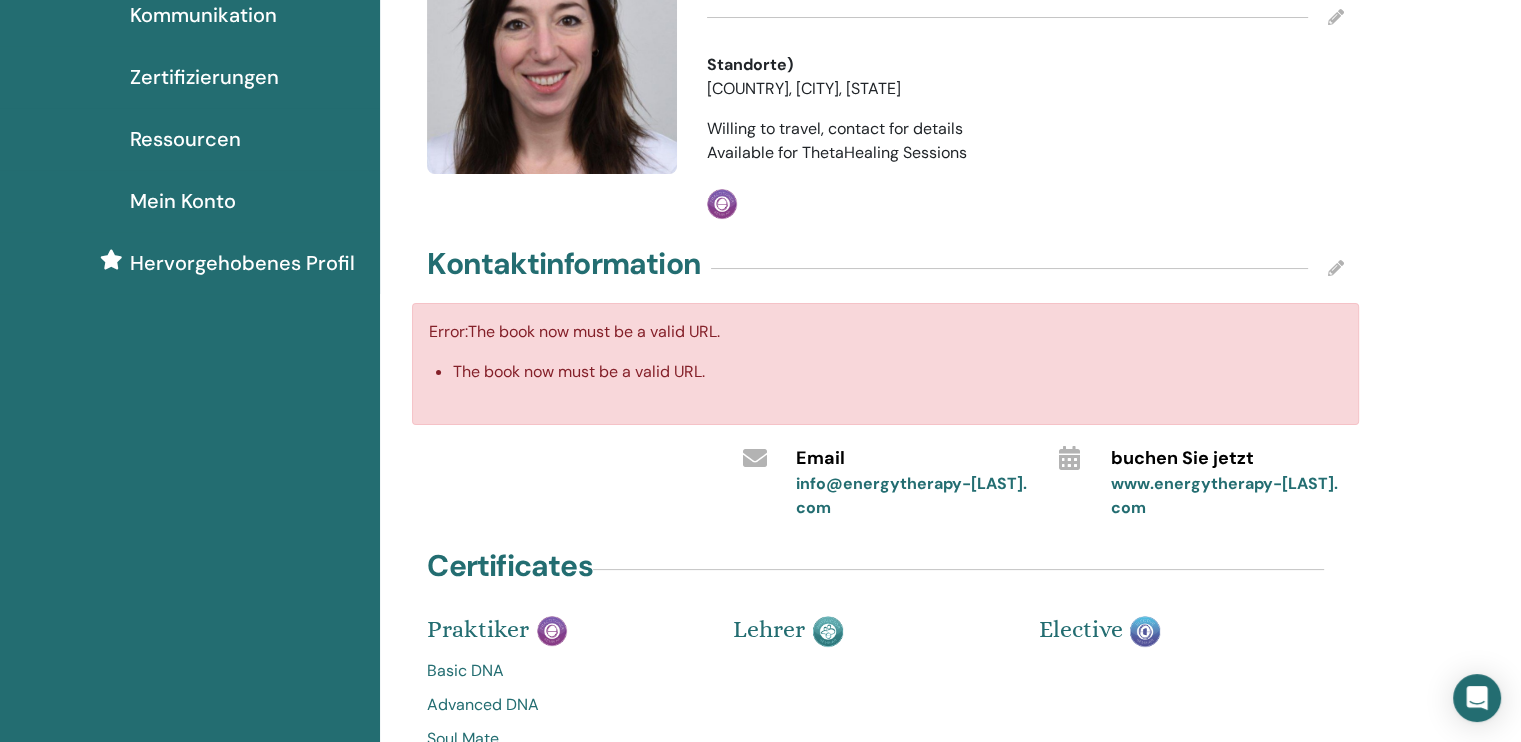 scroll, scrollTop: 0, scrollLeft: 0, axis: both 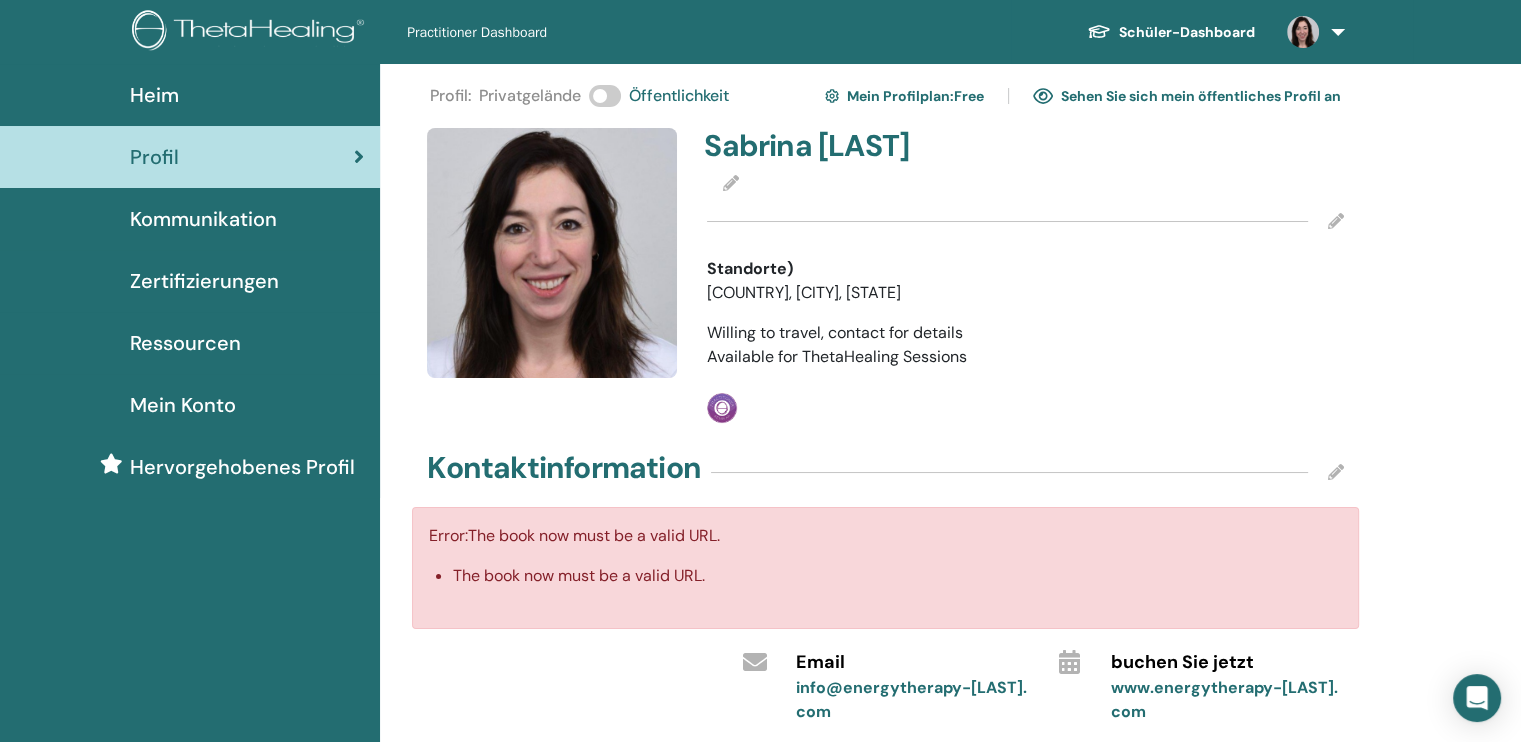 click on "Sehen Sie sich mein öffentliches Profil an" at bounding box center (1187, 96) 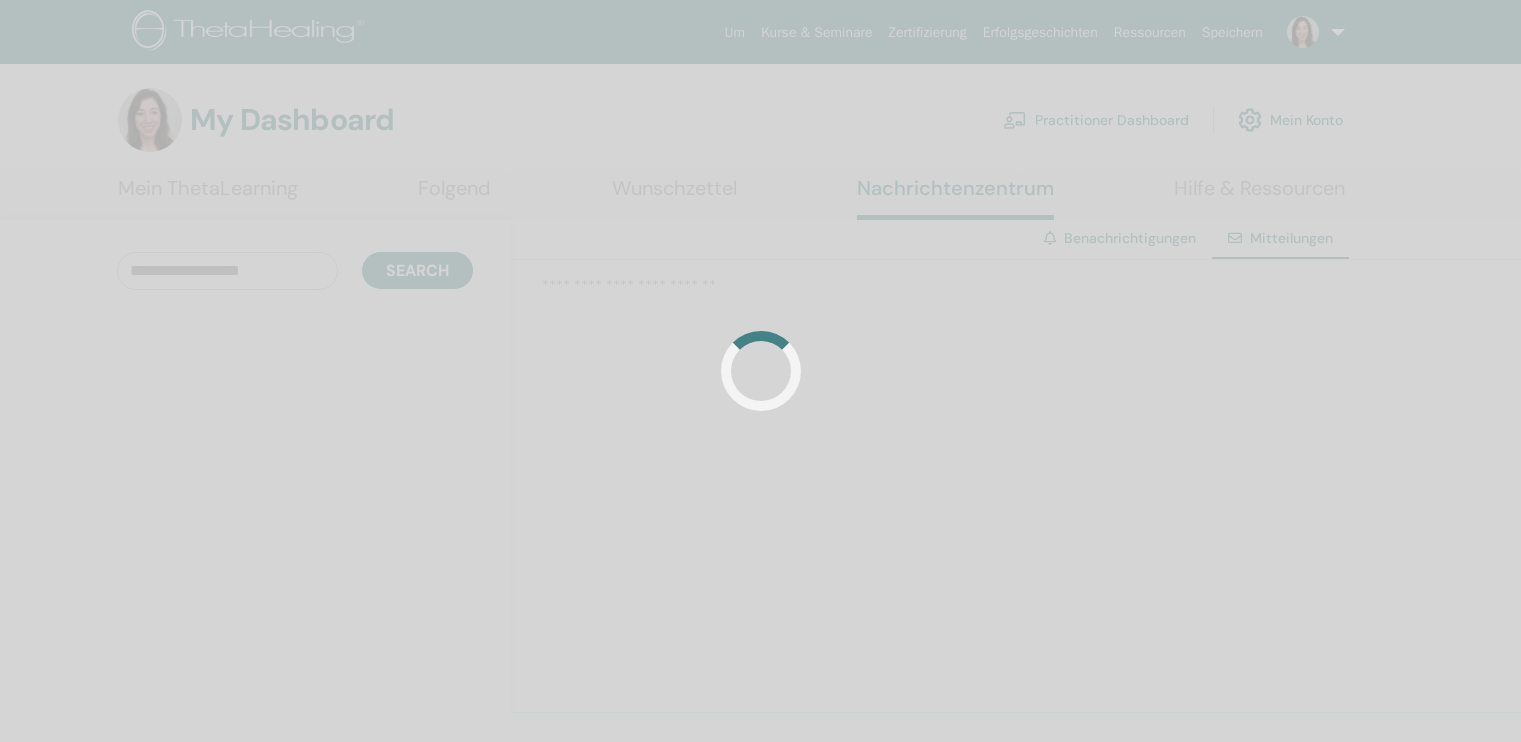 scroll, scrollTop: 0, scrollLeft: 0, axis: both 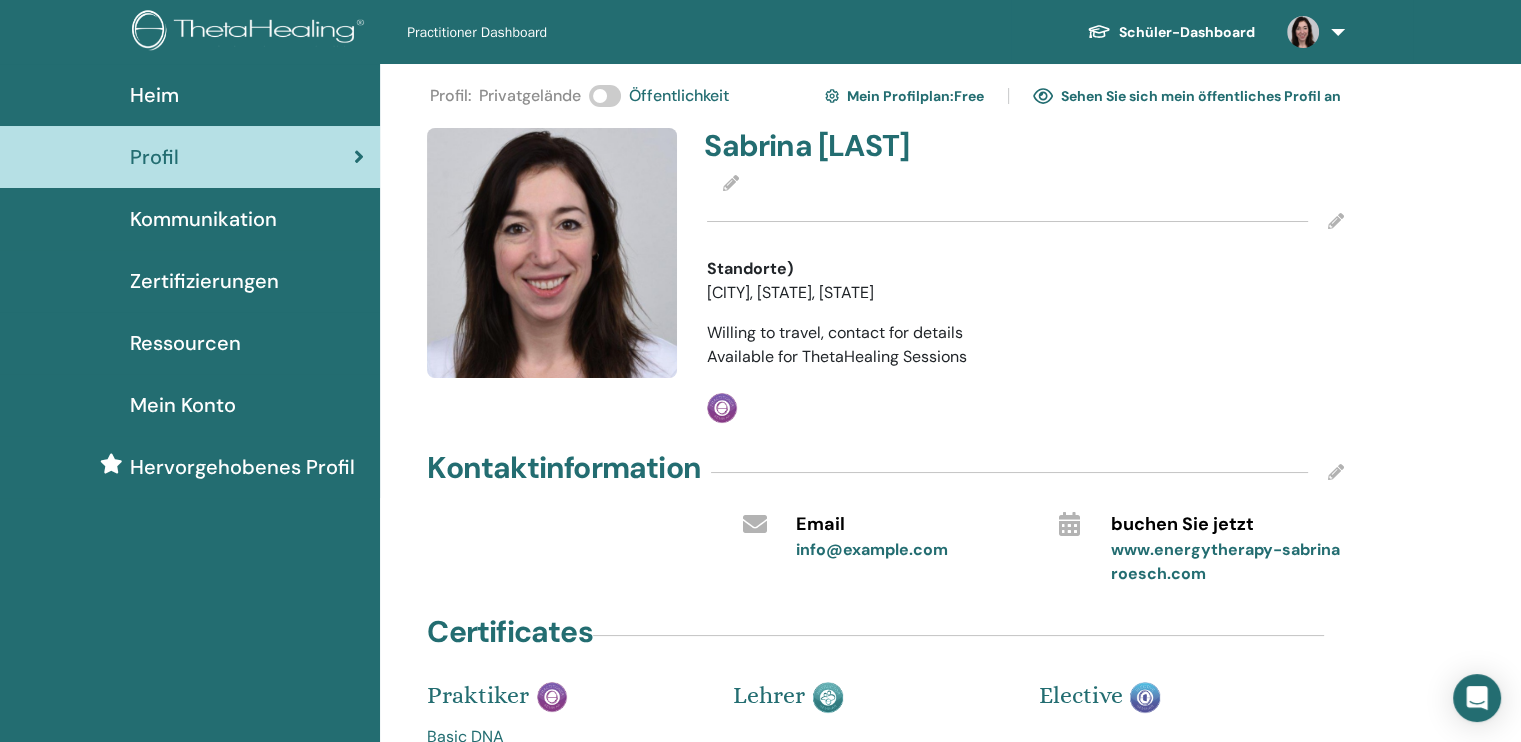 click on "Sehen Sie sich mein öffentliches Profil an" at bounding box center [1187, 96] 